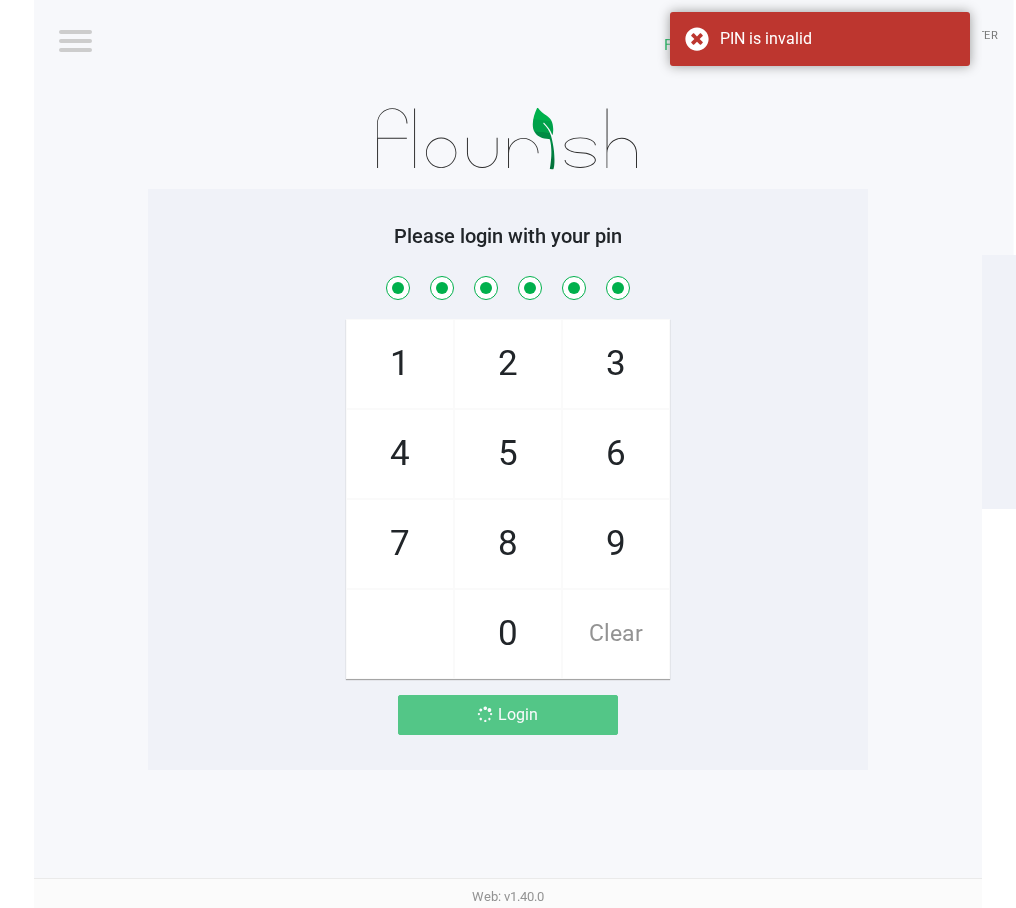 scroll, scrollTop: 0, scrollLeft: 0, axis: both 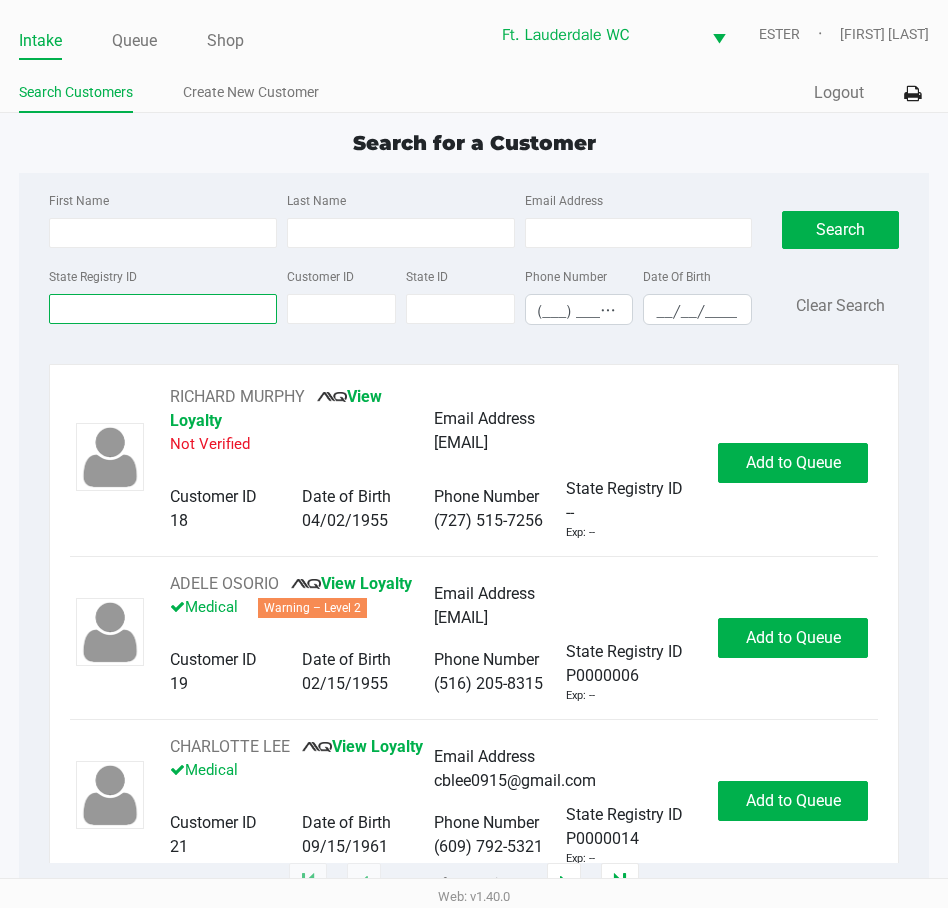 click on "State Registry ID" at bounding box center [163, 309] 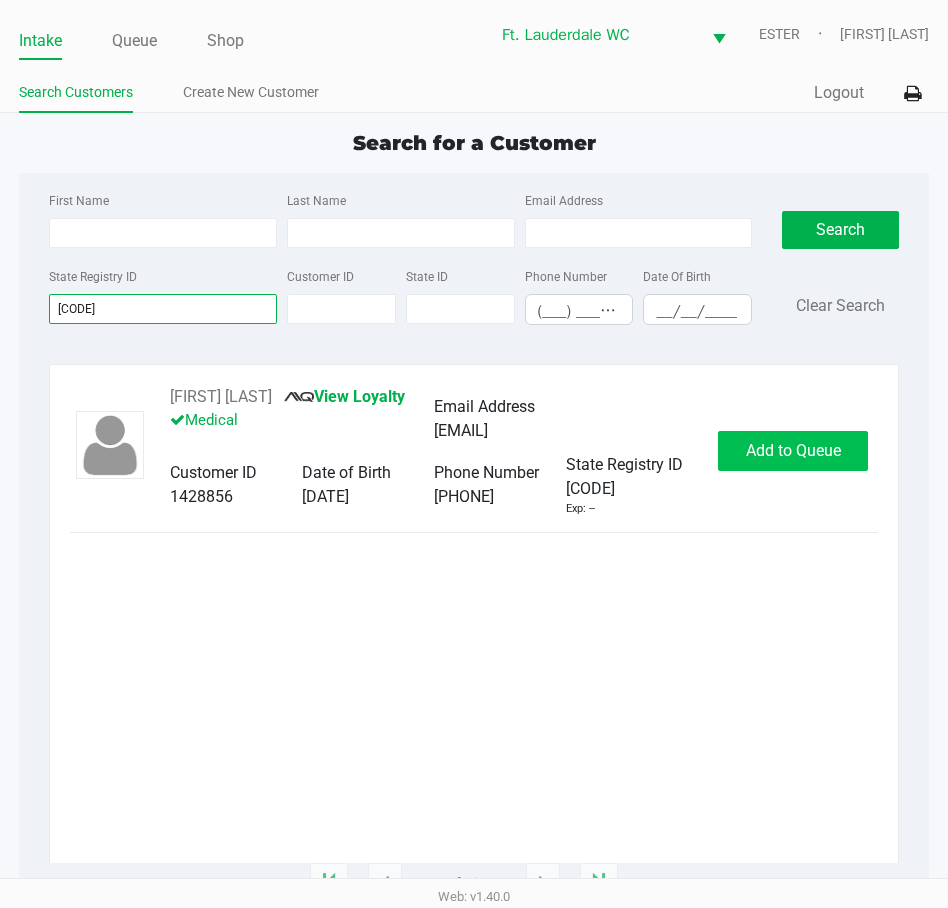 type on "[CODE]" 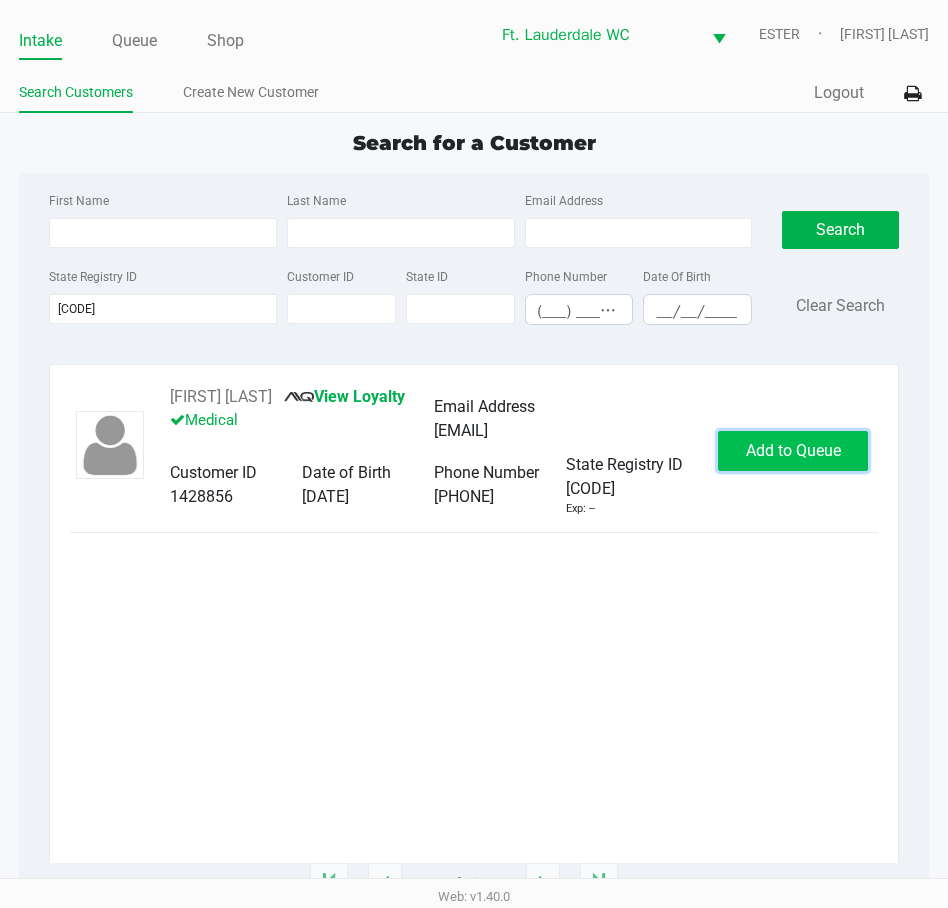 click on "Add to Queue" 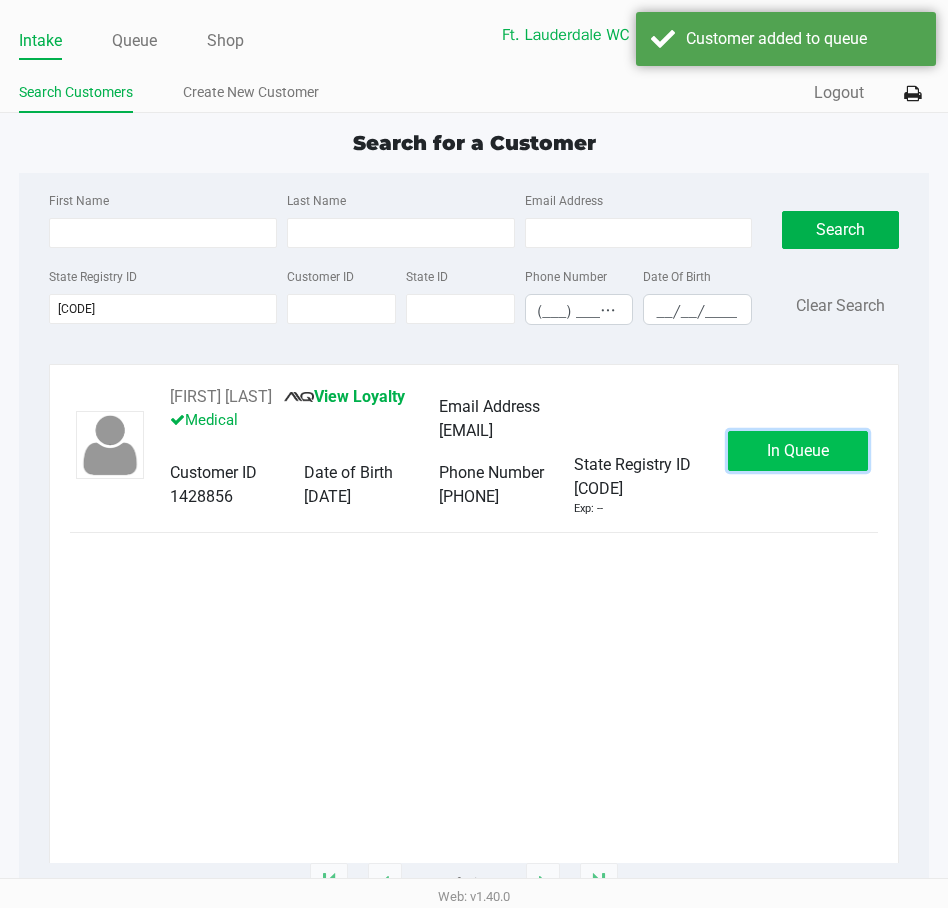 click on "In Queue" 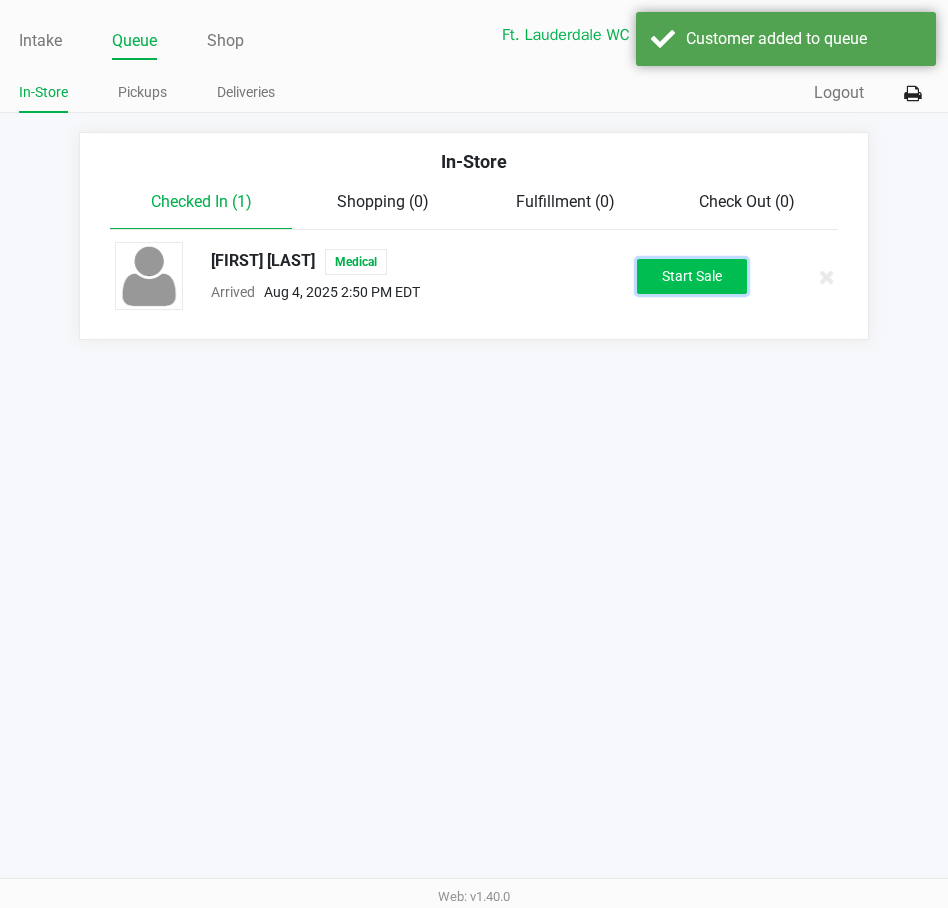 click on "Start Sale" 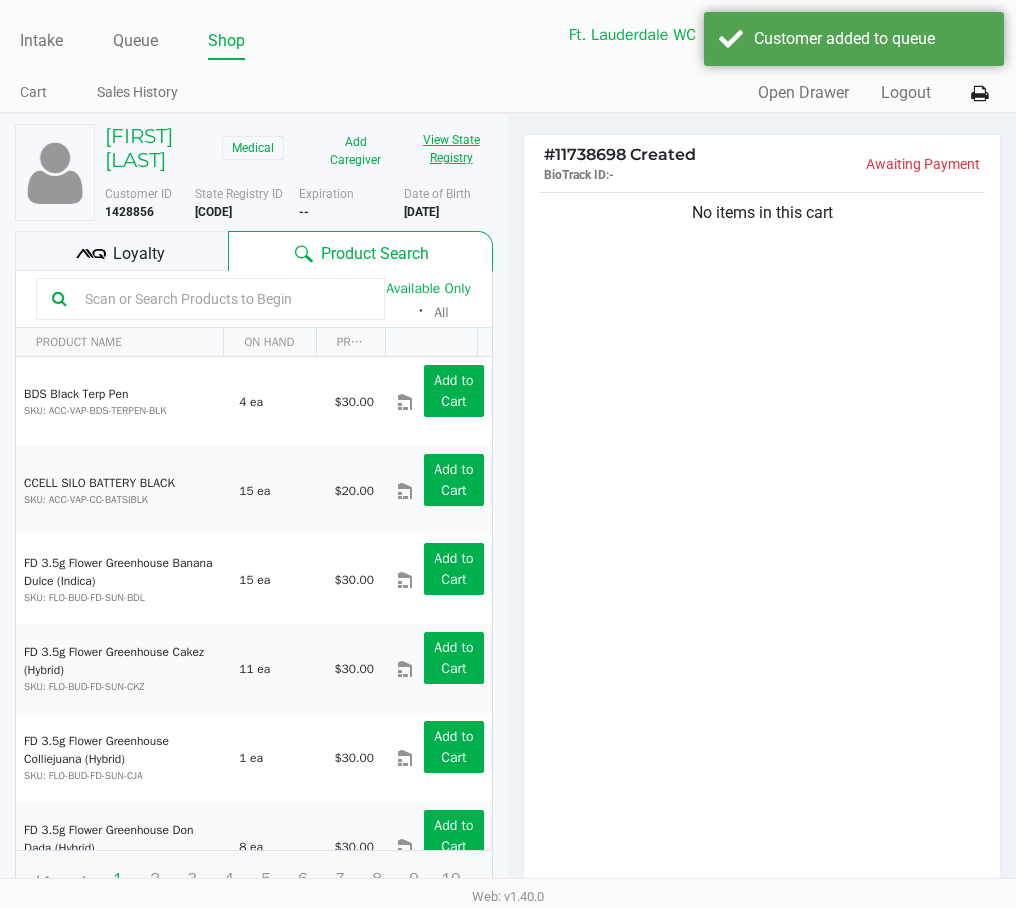click on "View State Registry" 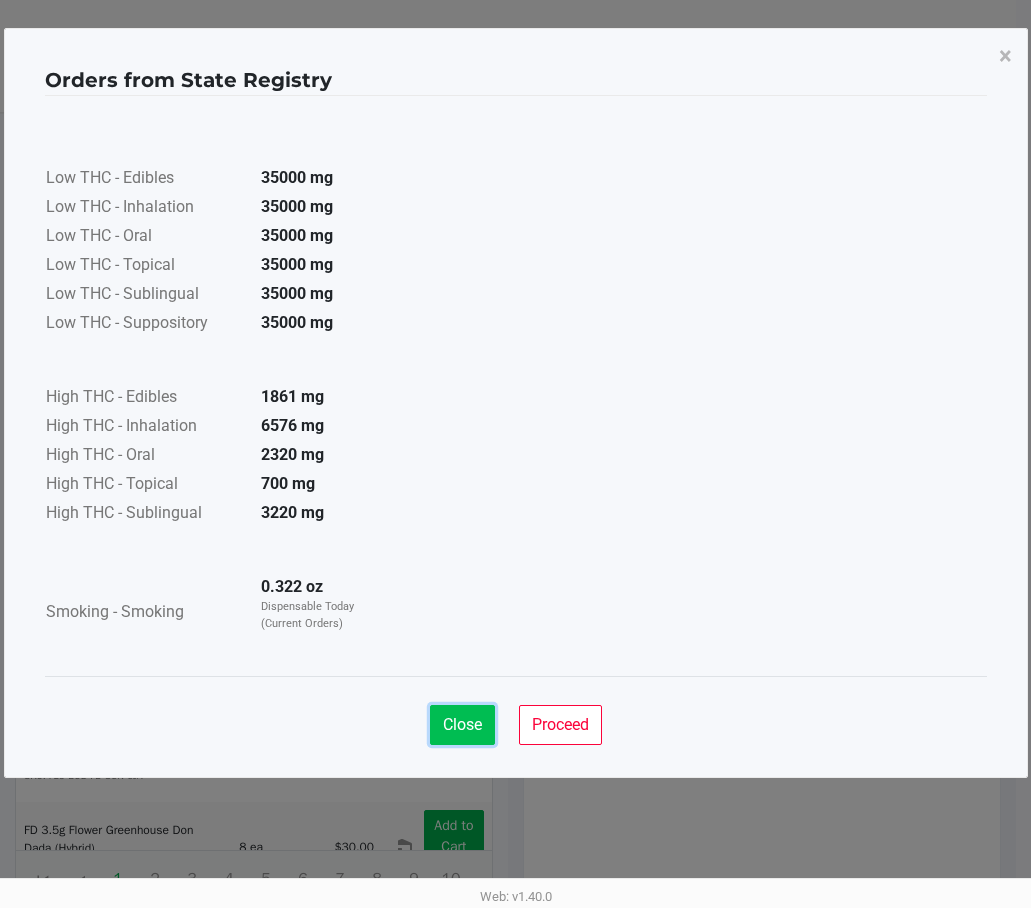 click on "Close" 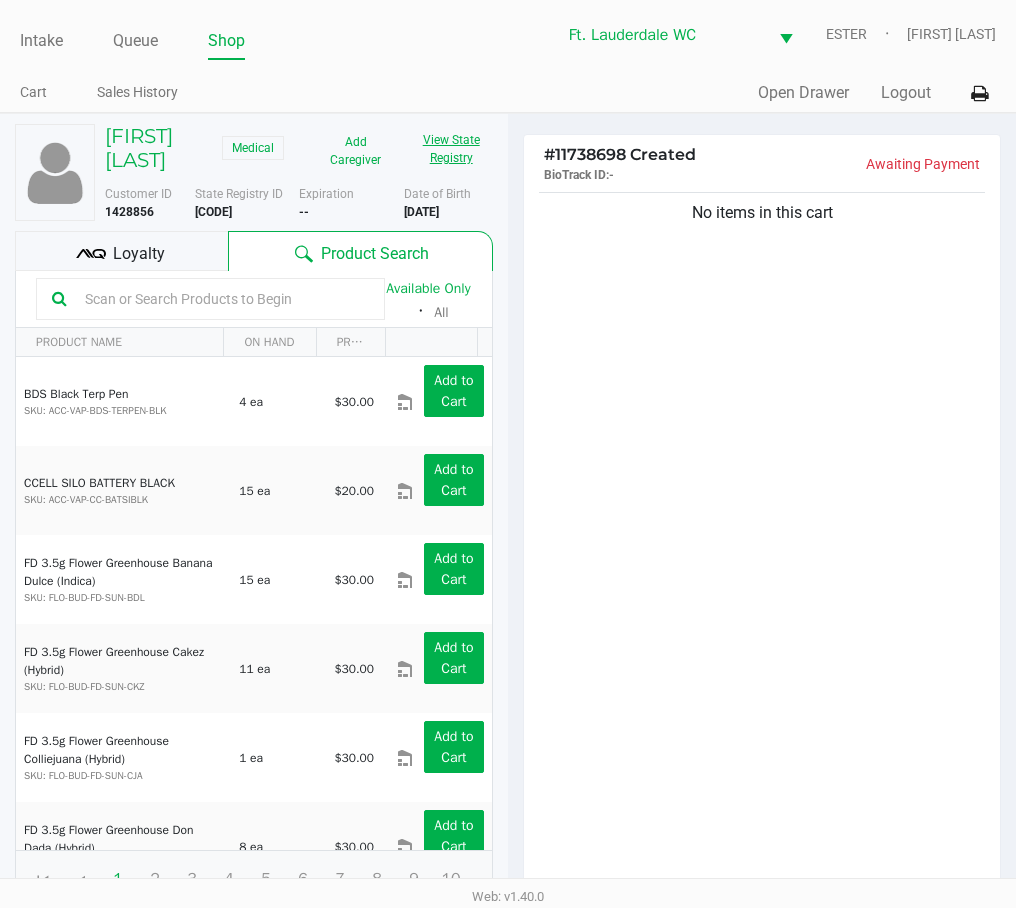 click on "View State Registry" 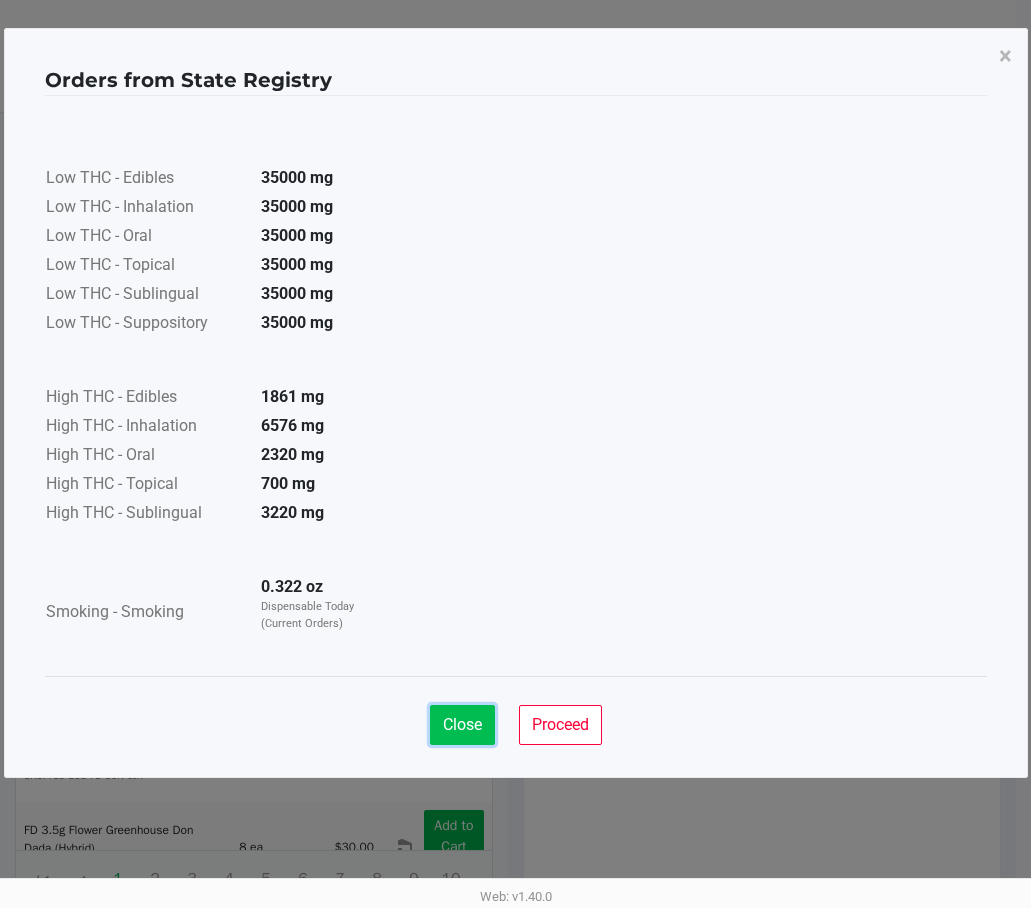 click on "Close" 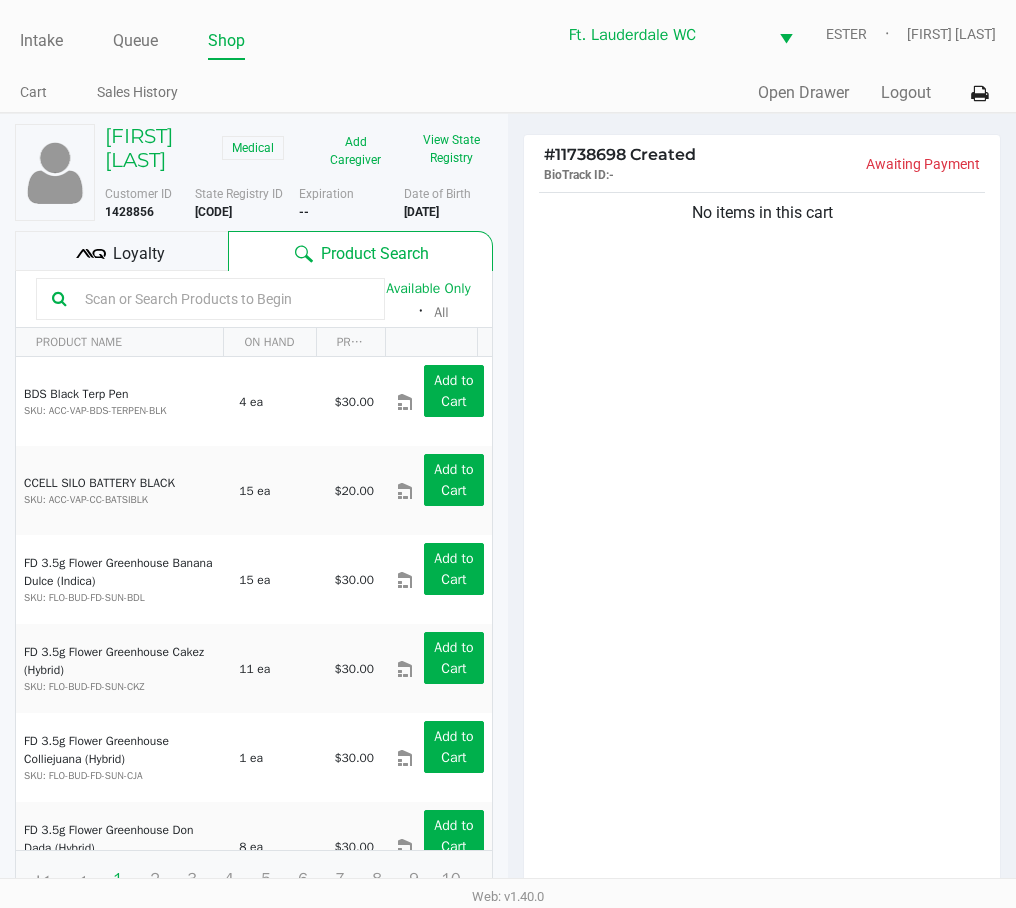 drag, startPoint x: 689, startPoint y: 207, endPoint x: 838, endPoint y: 263, distance: 159.17601 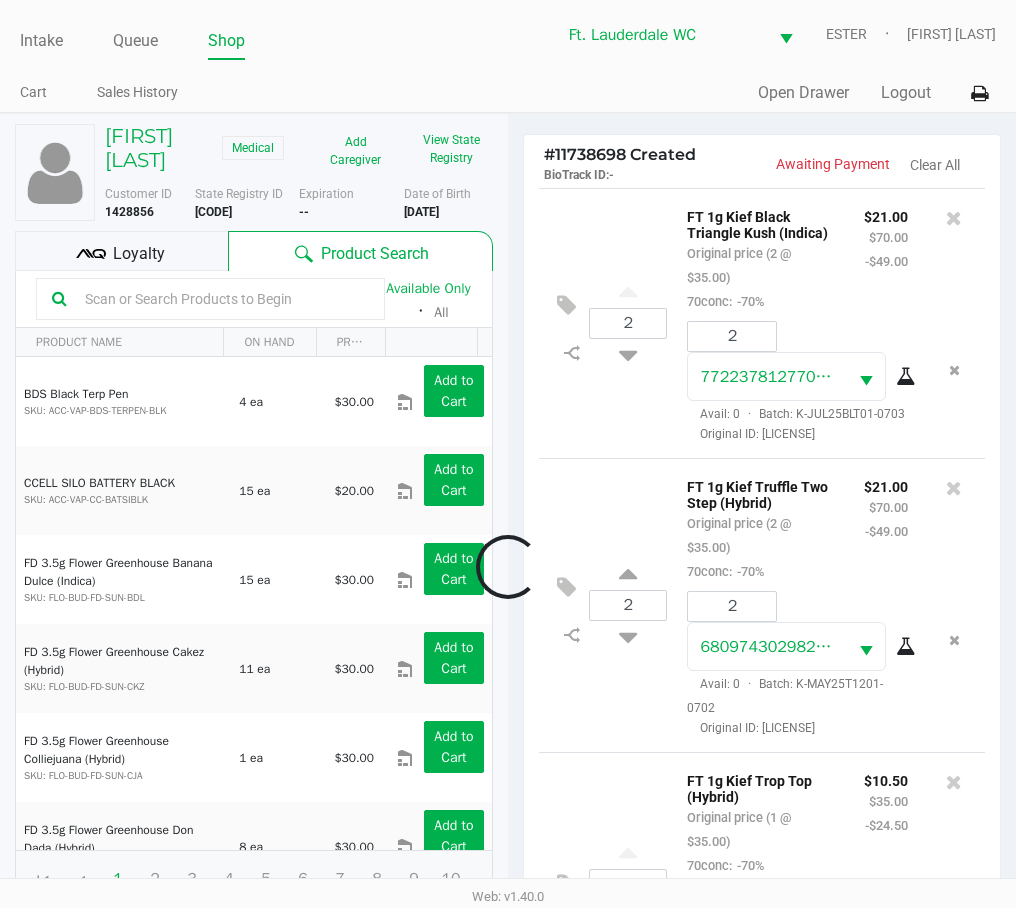 scroll, scrollTop: 244, scrollLeft: 0, axis: vertical 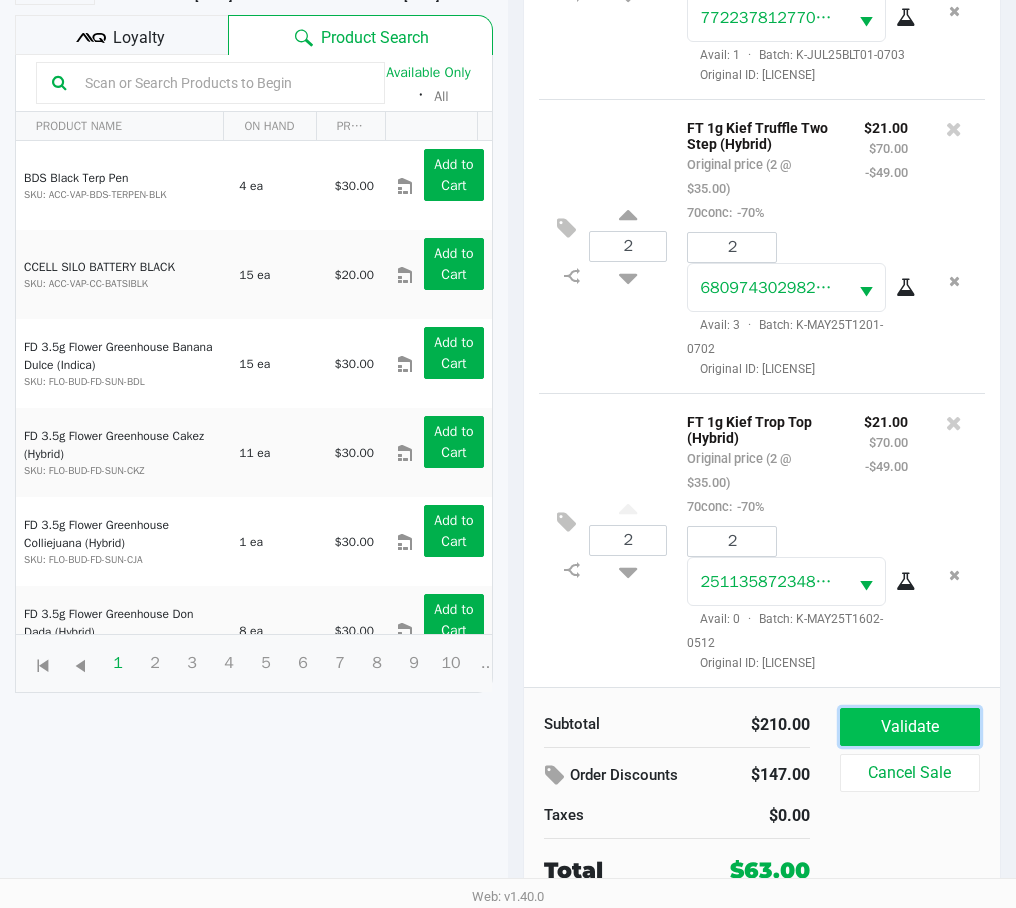 click on "Validate" 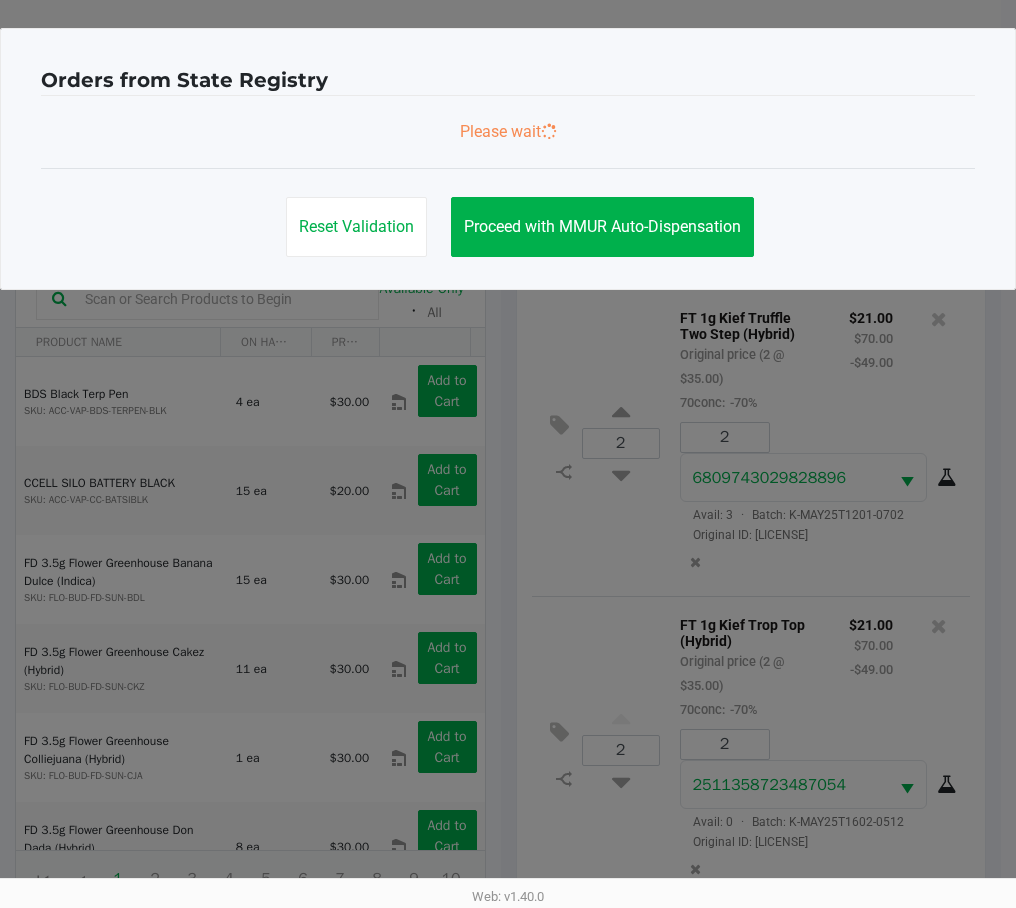 scroll, scrollTop: 0, scrollLeft: 0, axis: both 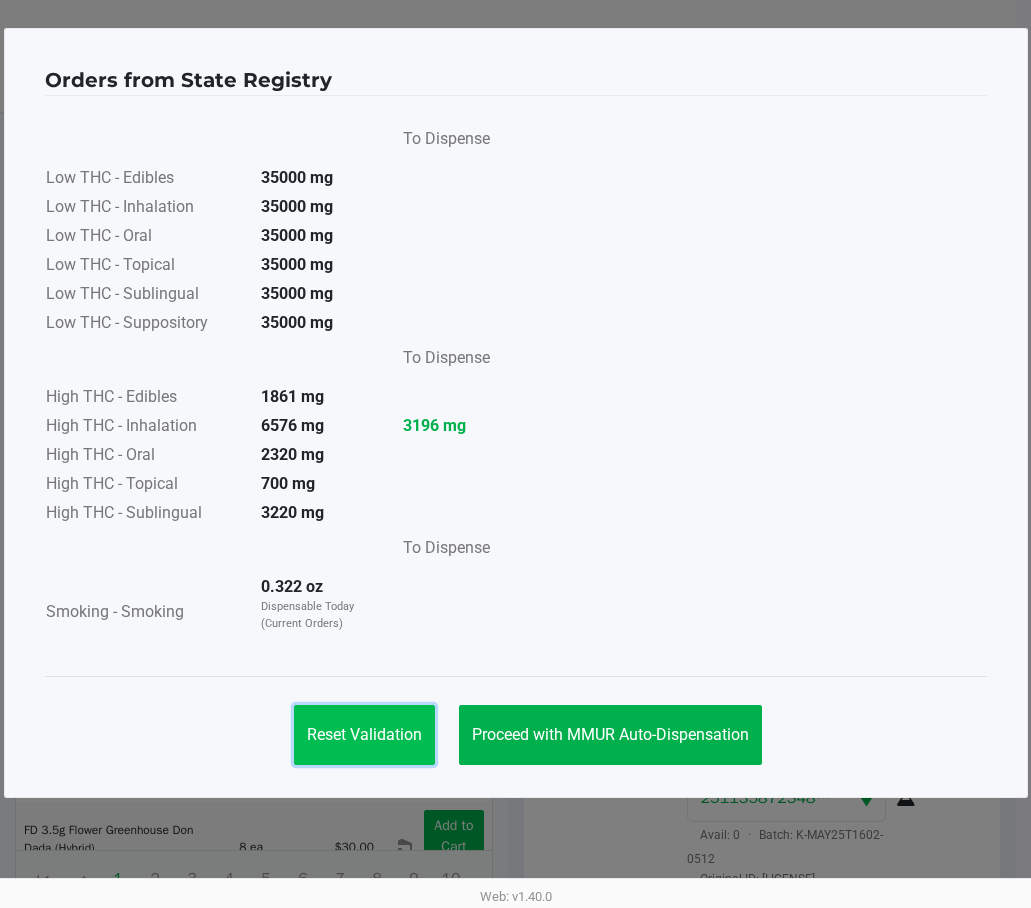 click on "Reset Validation" 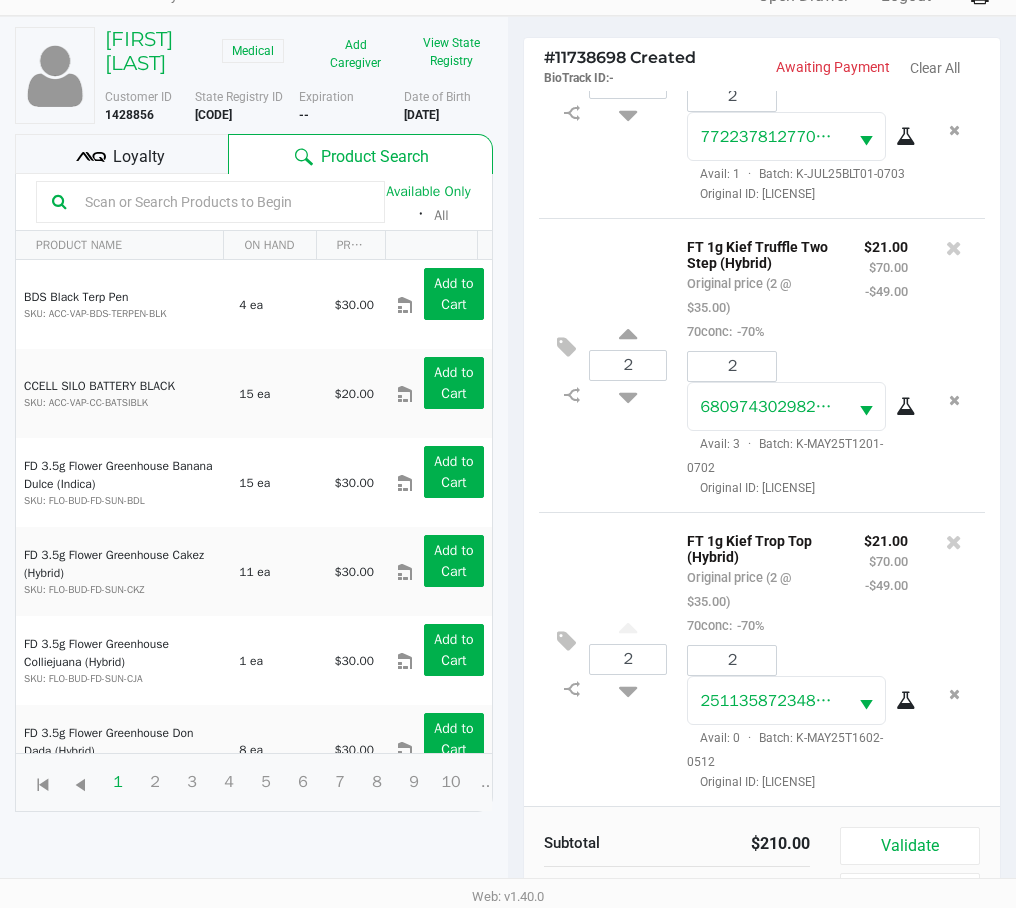 scroll, scrollTop: 100, scrollLeft: 0, axis: vertical 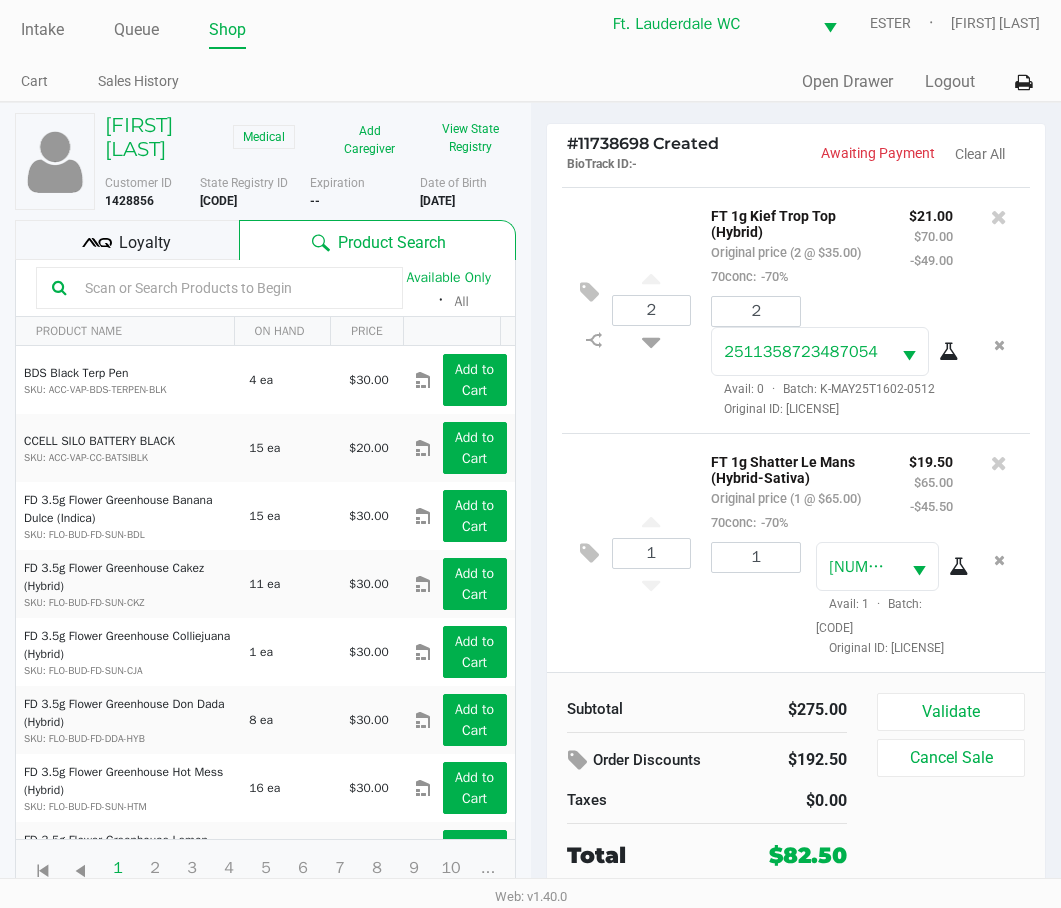 drag, startPoint x: 26, startPoint y: 214, endPoint x: 46, endPoint y: 228, distance: 24.41311 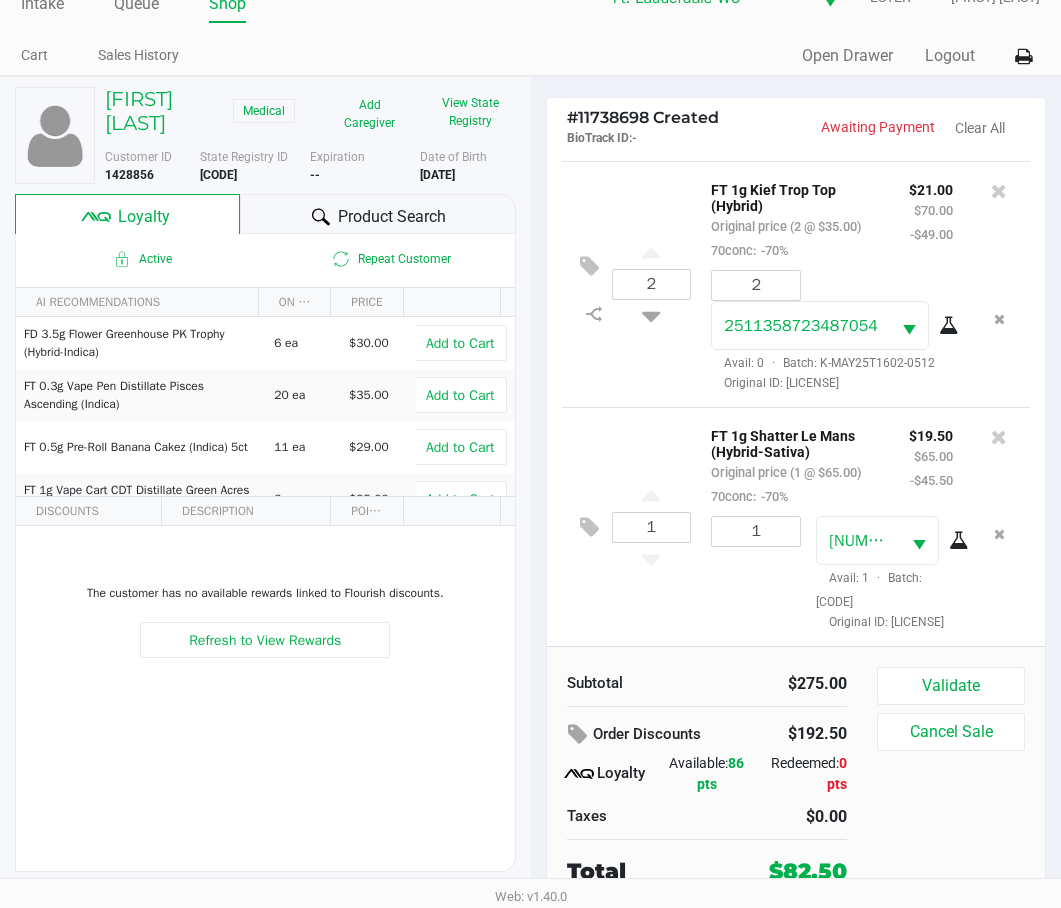 click on "Product Search" 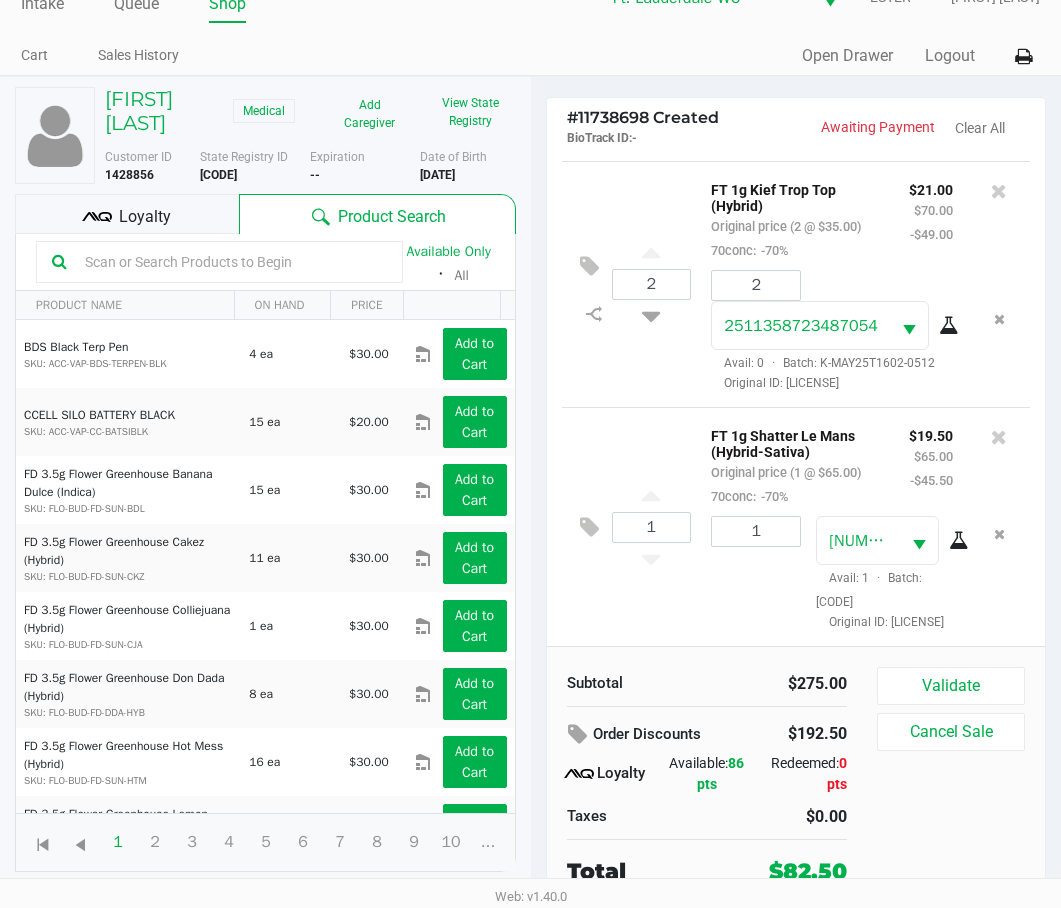 drag, startPoint x: 880, startPoint y: 432, endPoint x: 879, endPoint y: 413, distance: 19.026299 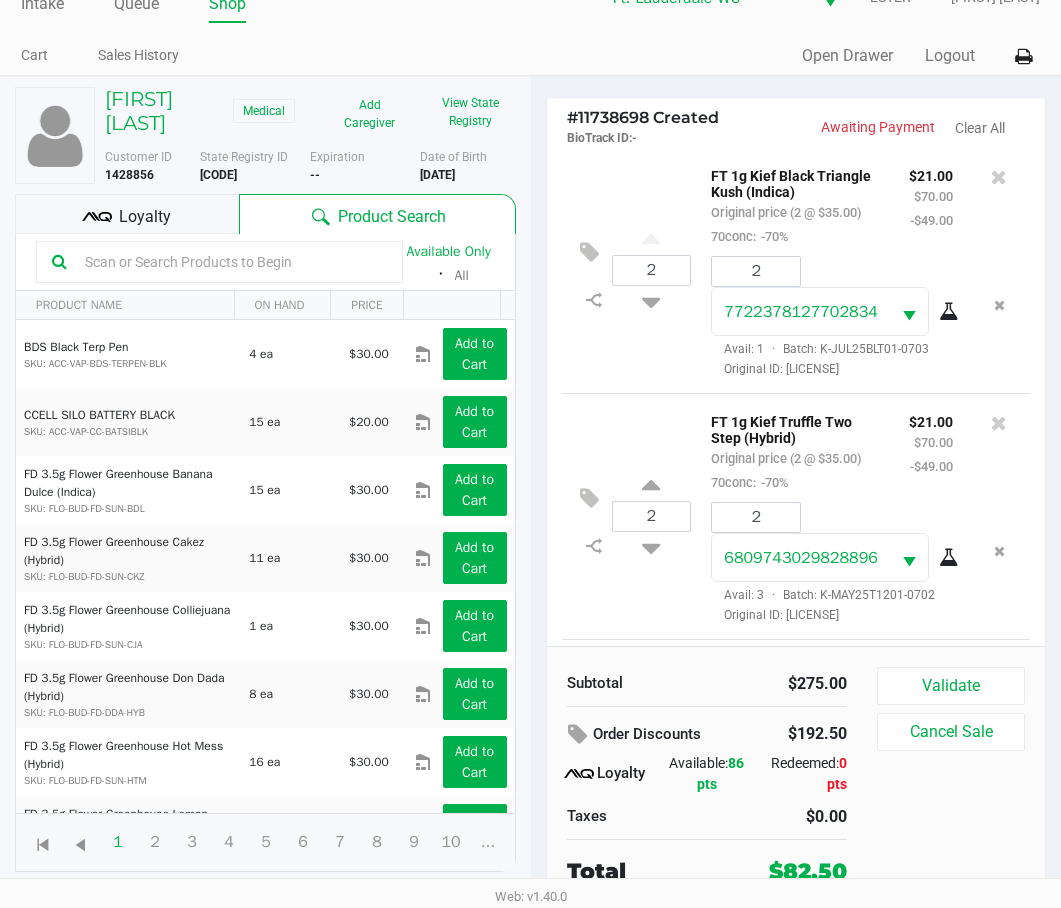 scroll, scrollTop: 0, scrollLeft: 0, axis: both 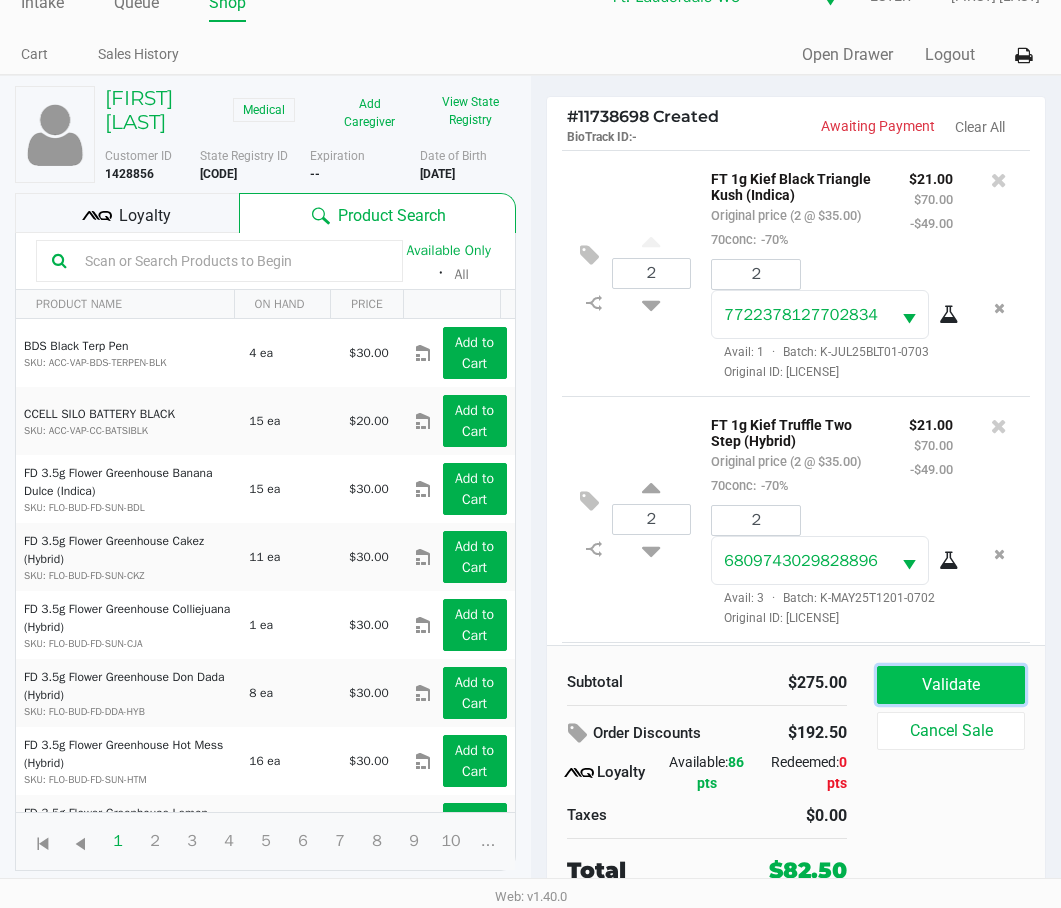 click on "Validate" 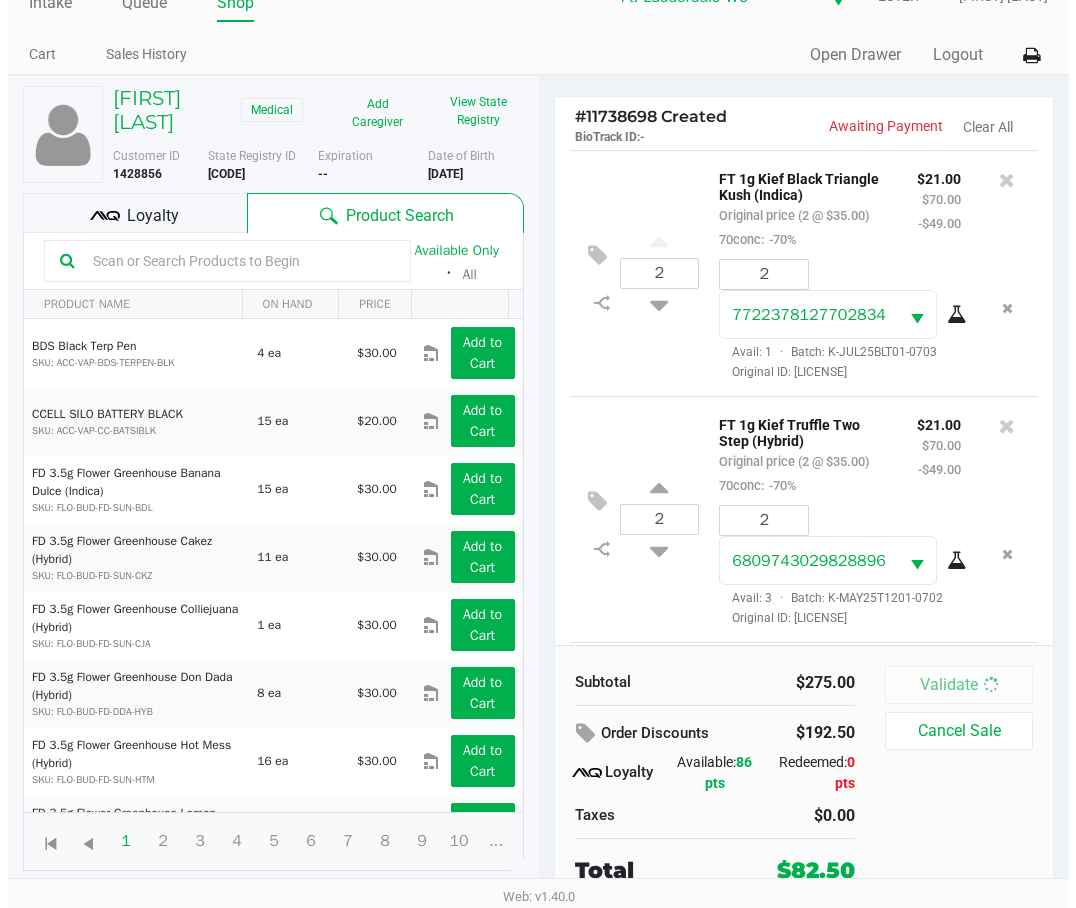scroll, scrollTop: 0, scrollLeft: 0, axis: both 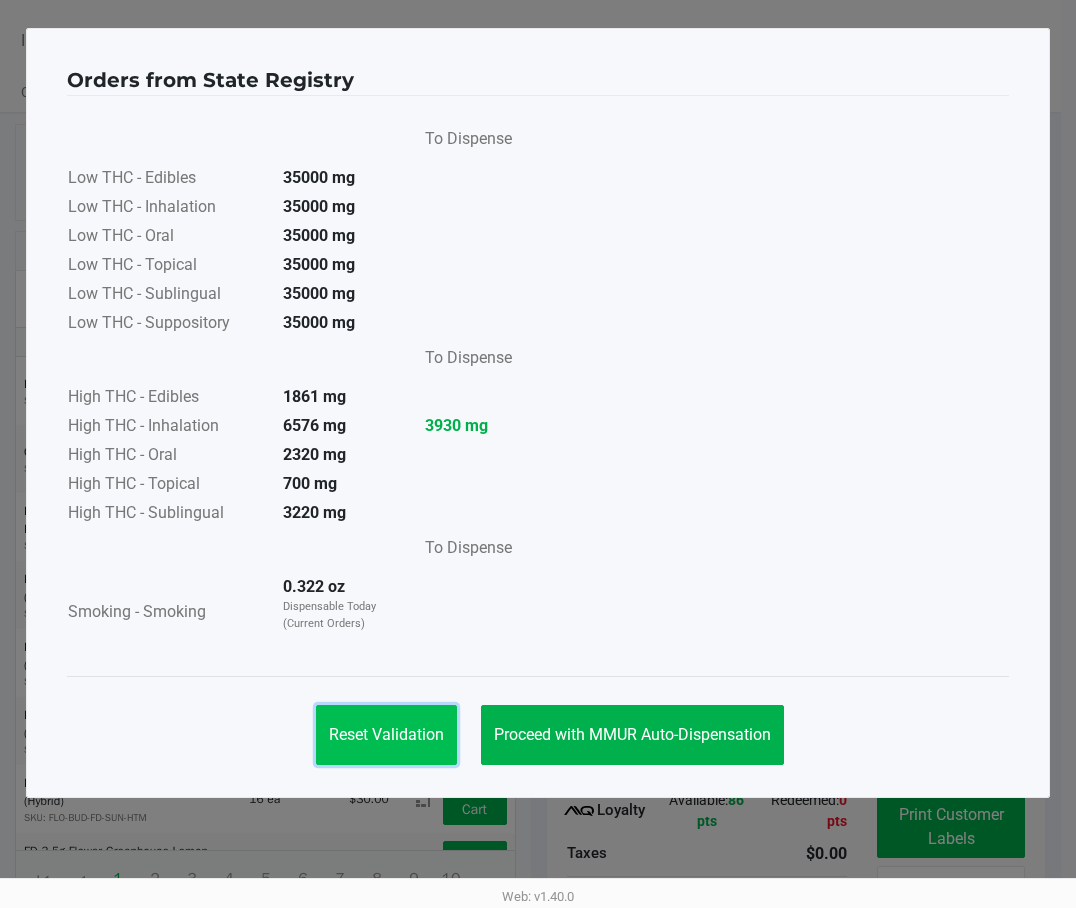 click on "Reset Validation" 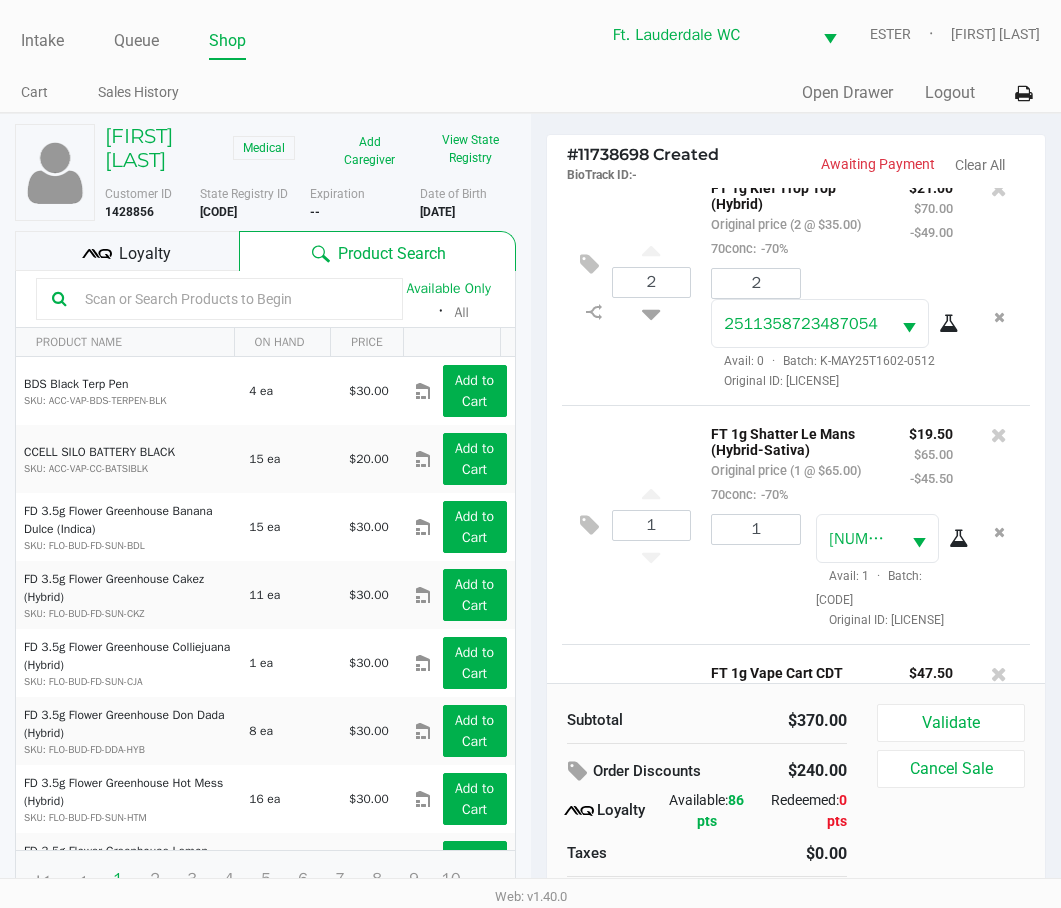 scroll, scrollTop: 780, scrollLeft: 0, axis: vertical 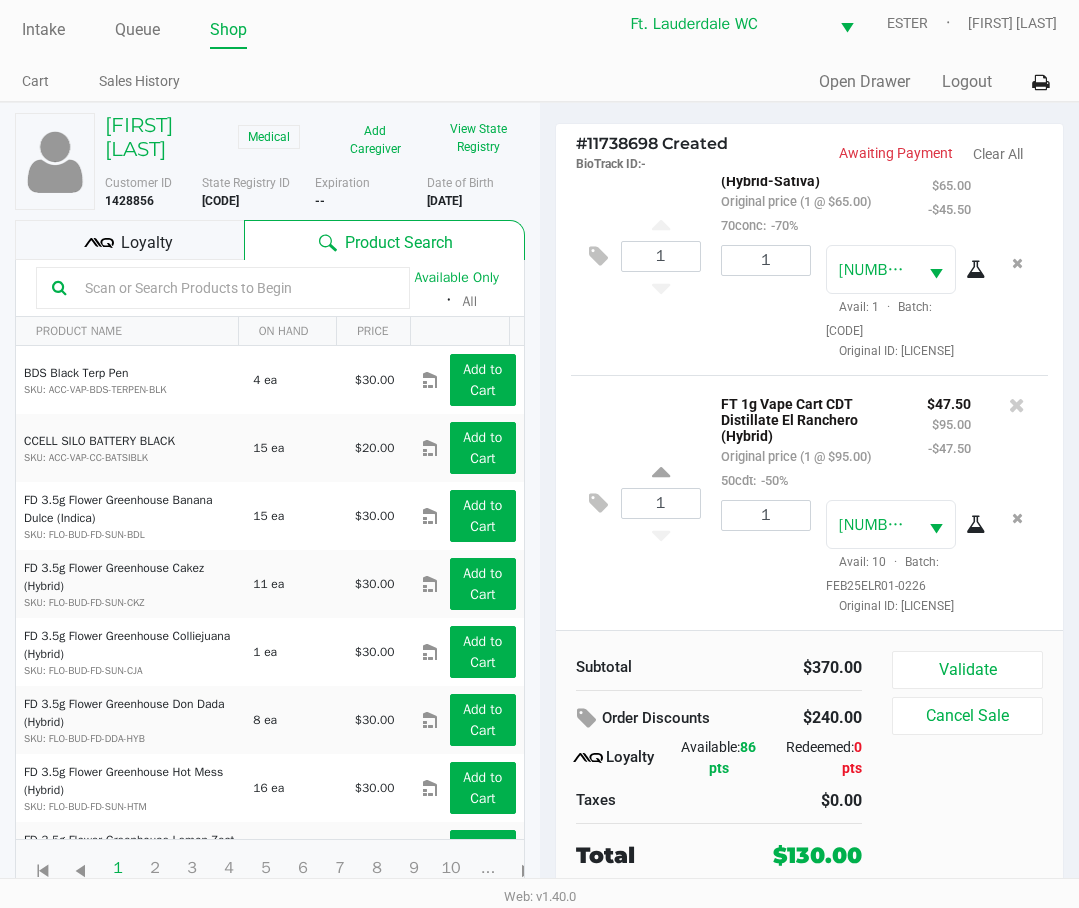 click on "Loyalty" 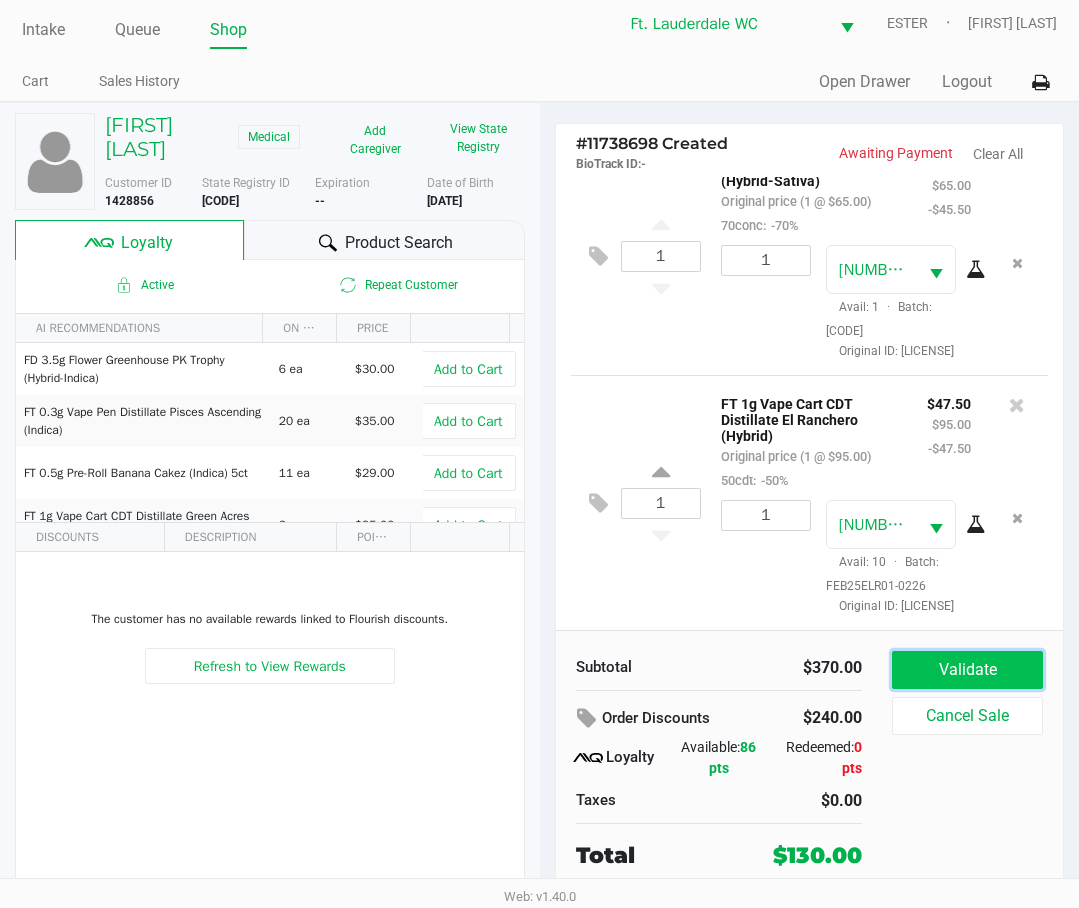click on "Validate" 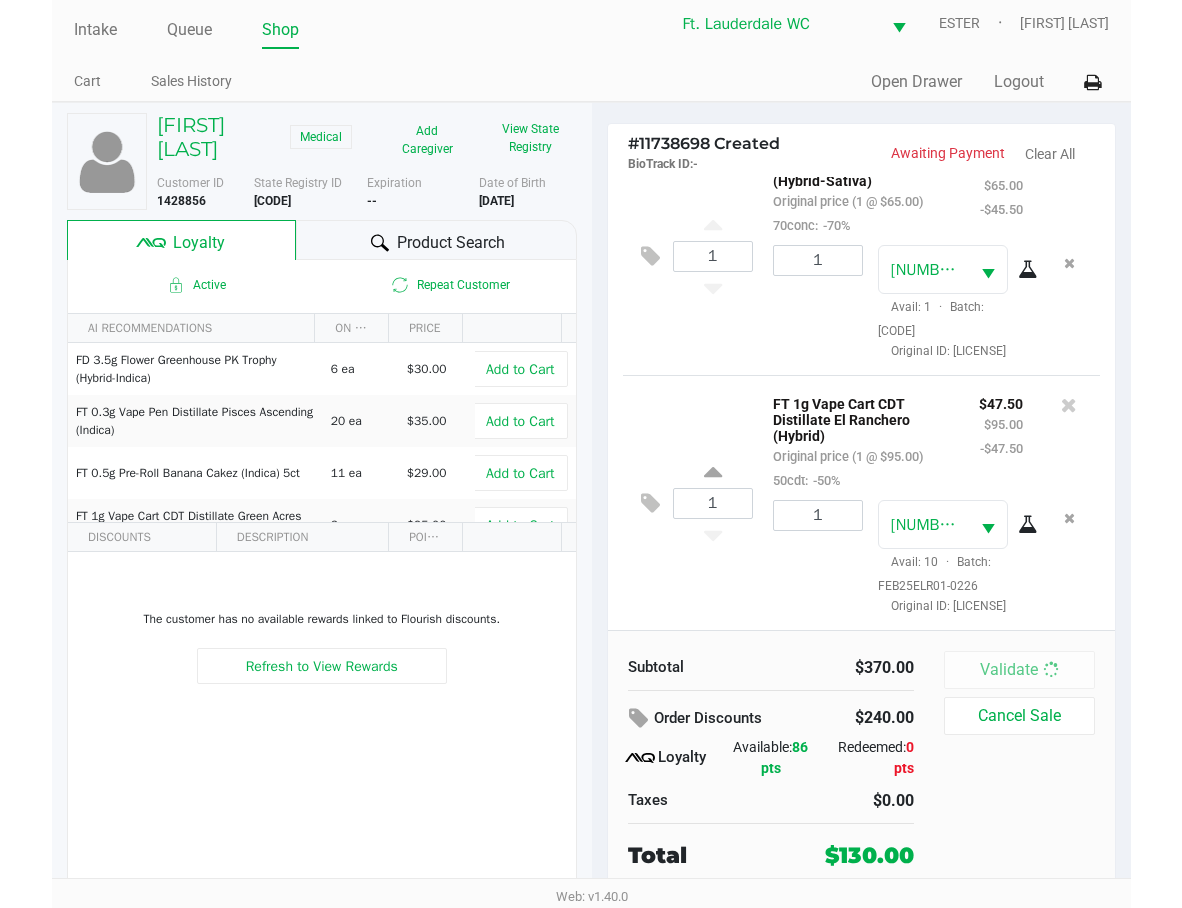 scroll, scrollTop: 0, scrollLeft: 0, axis: both 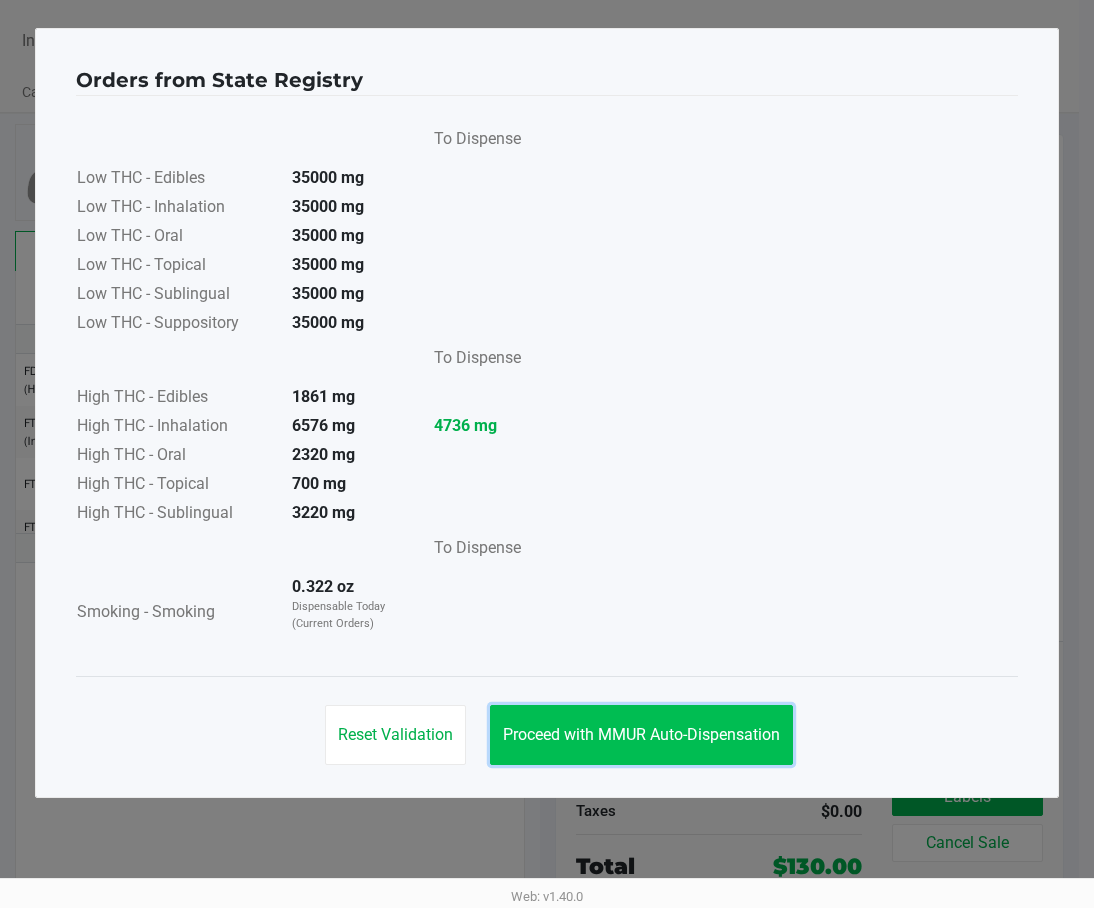 click on "Proceed with MMUR Auto-Dispensation" 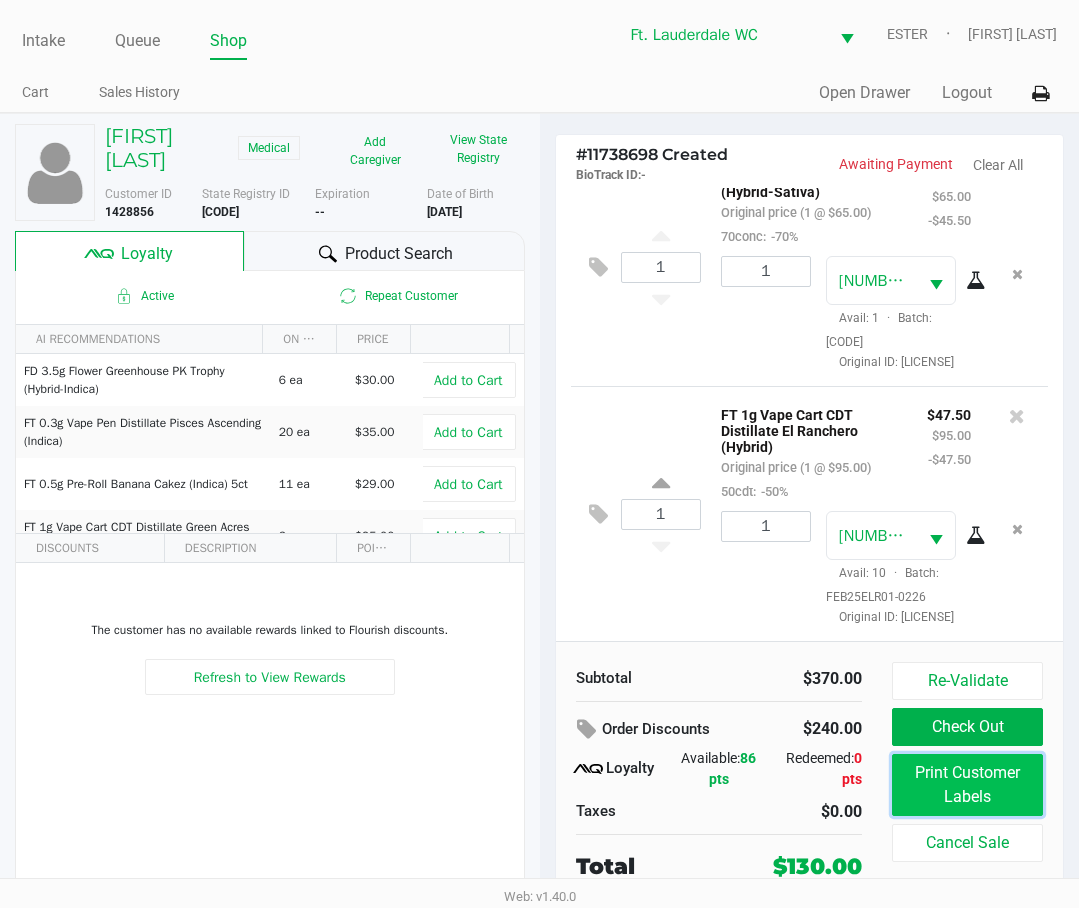 click on "Print Customer Labels" 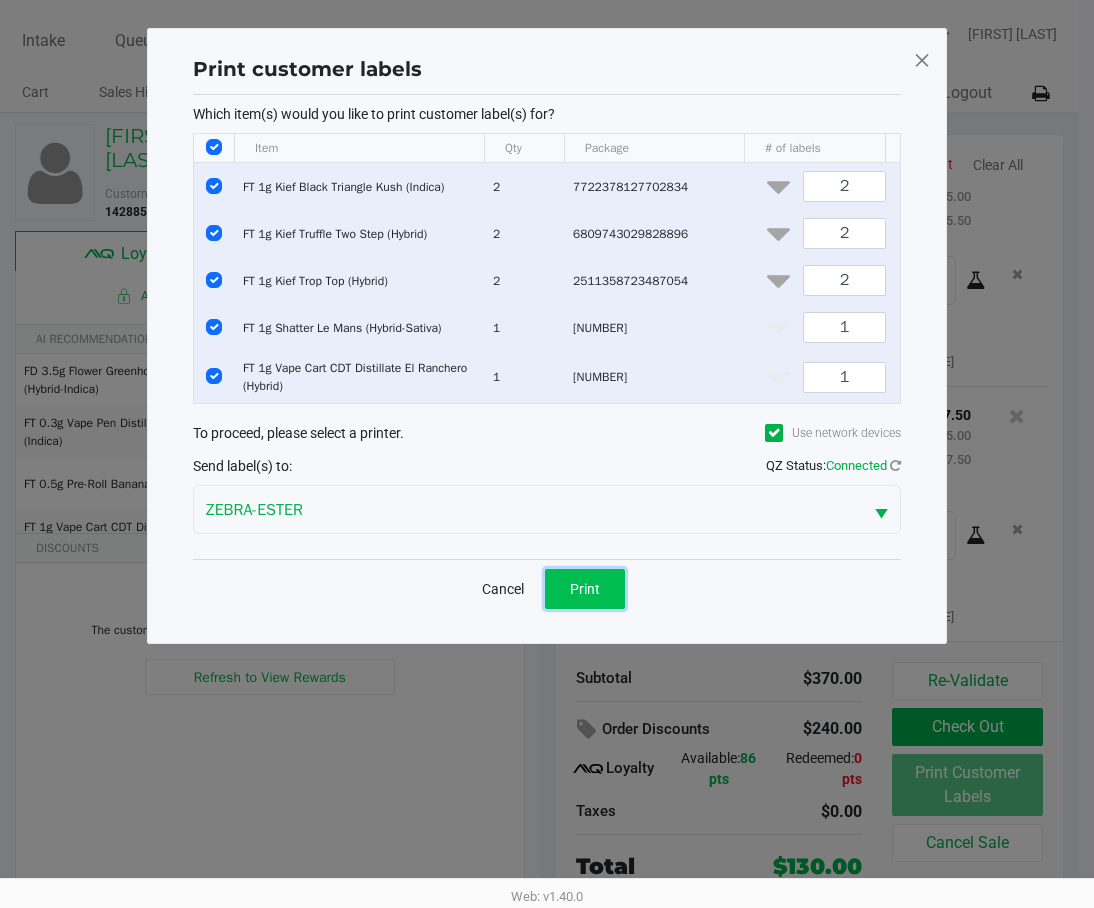 click on "Print" 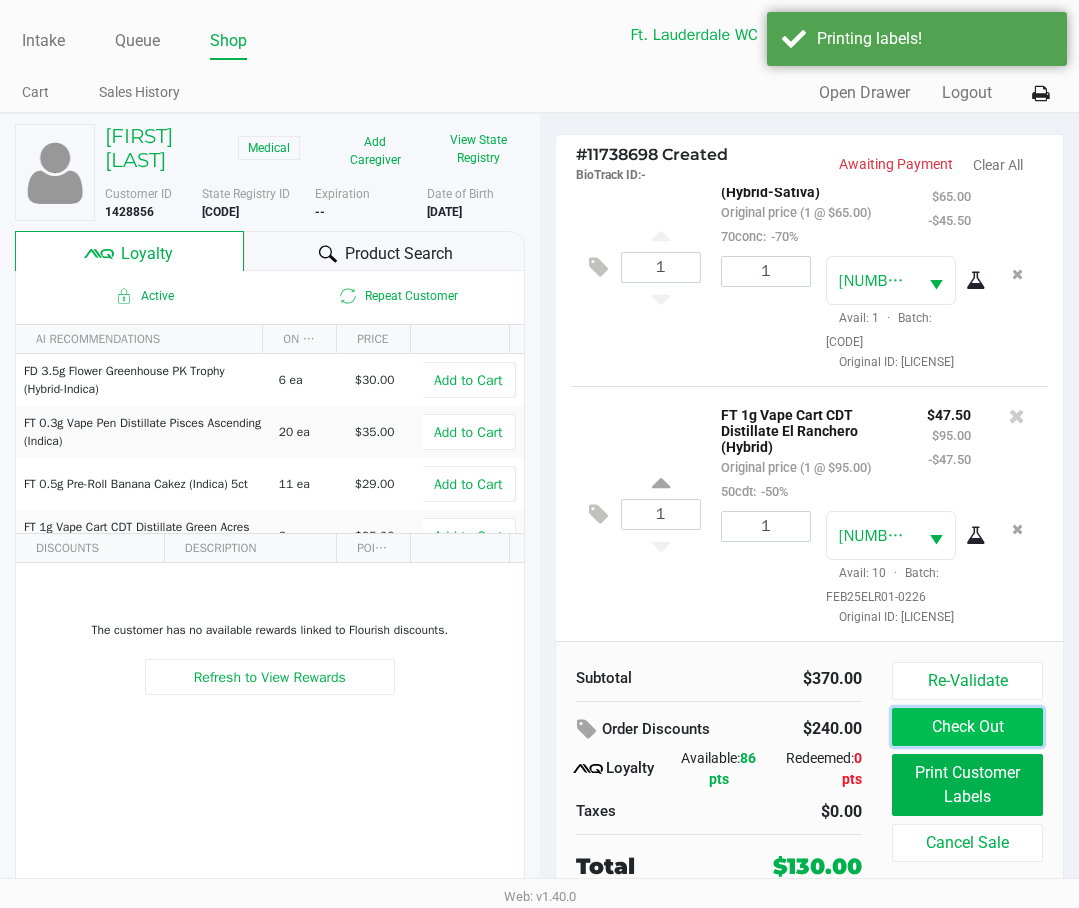click on "Check Out" 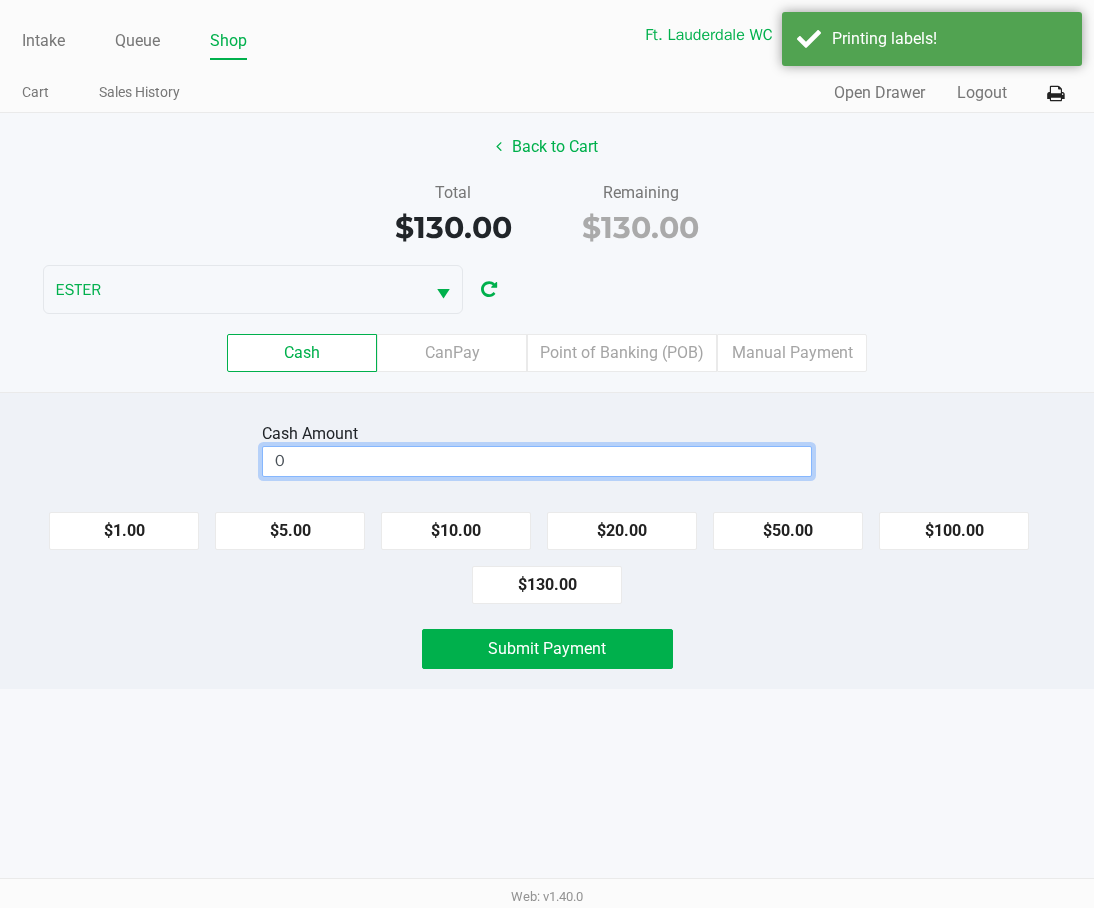 click on "0" at bounding box center (537, 461) 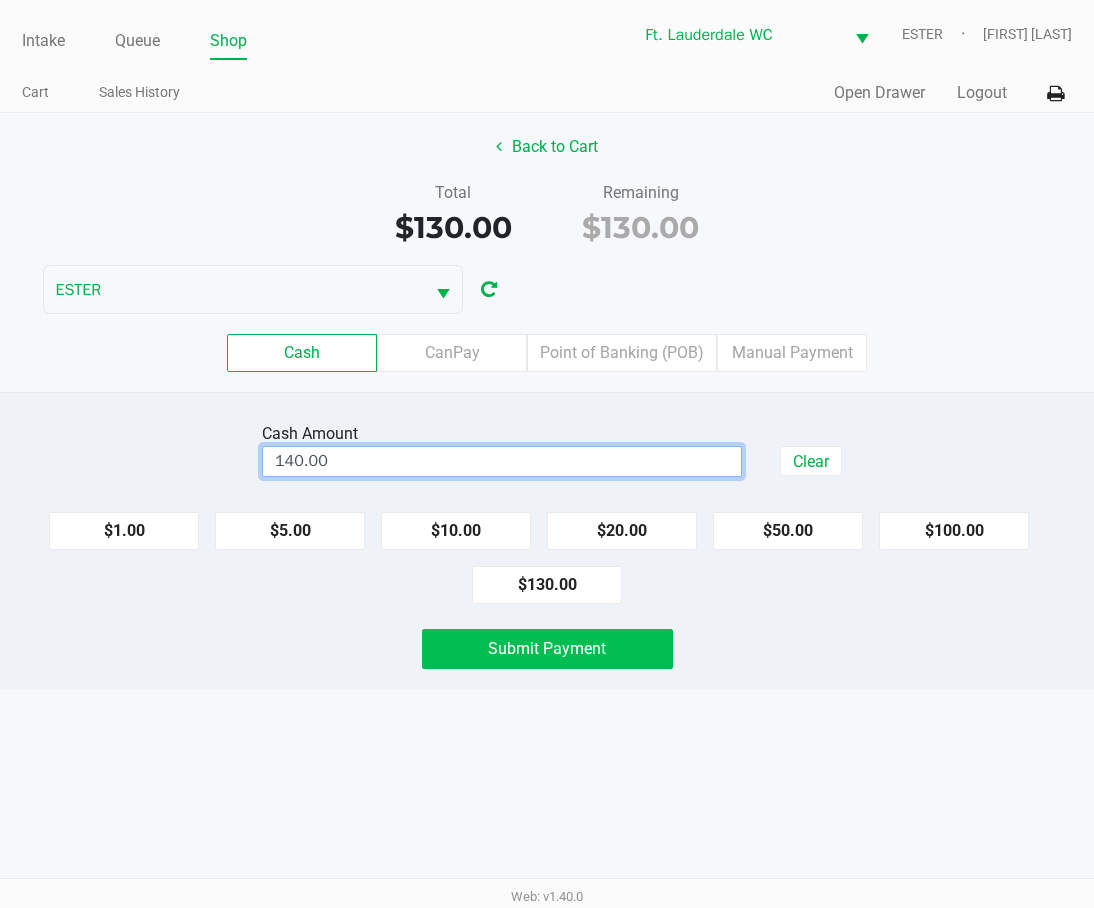 click on "Submit Payment" 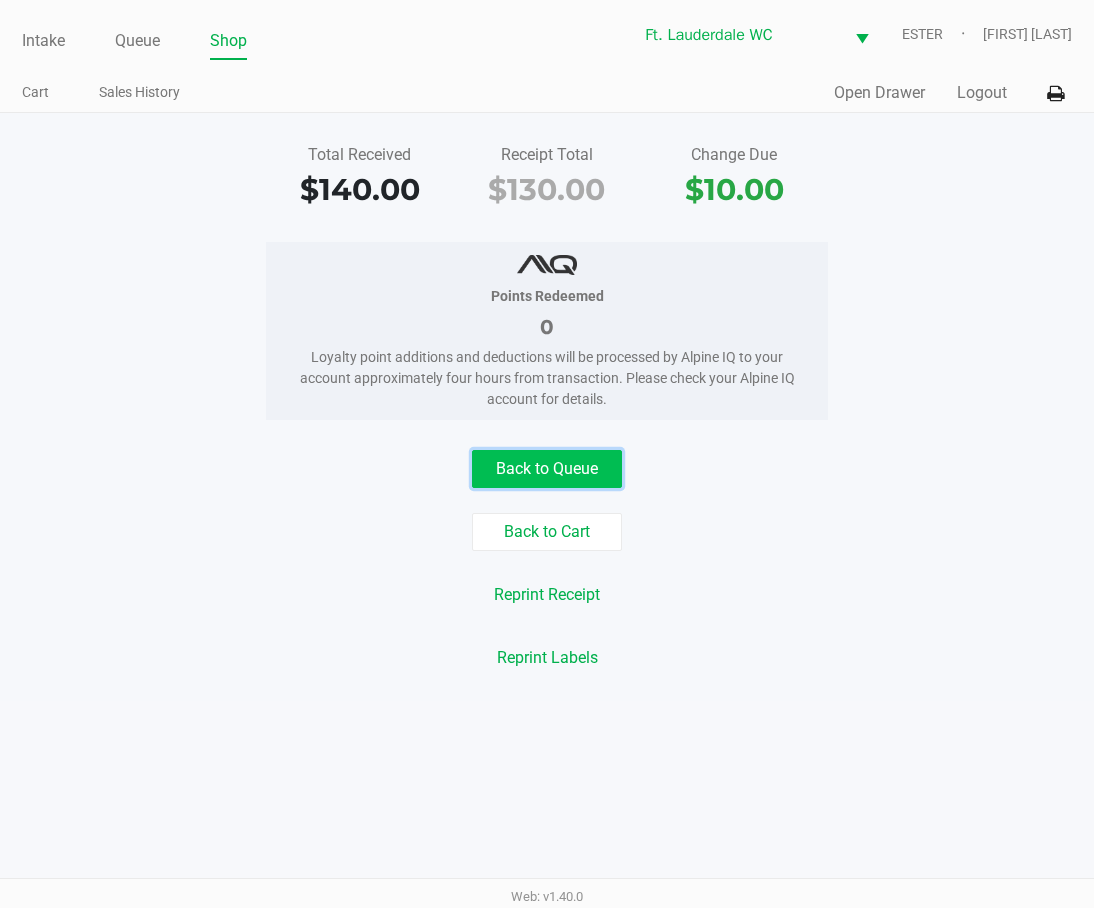 click on "Back to Queue" 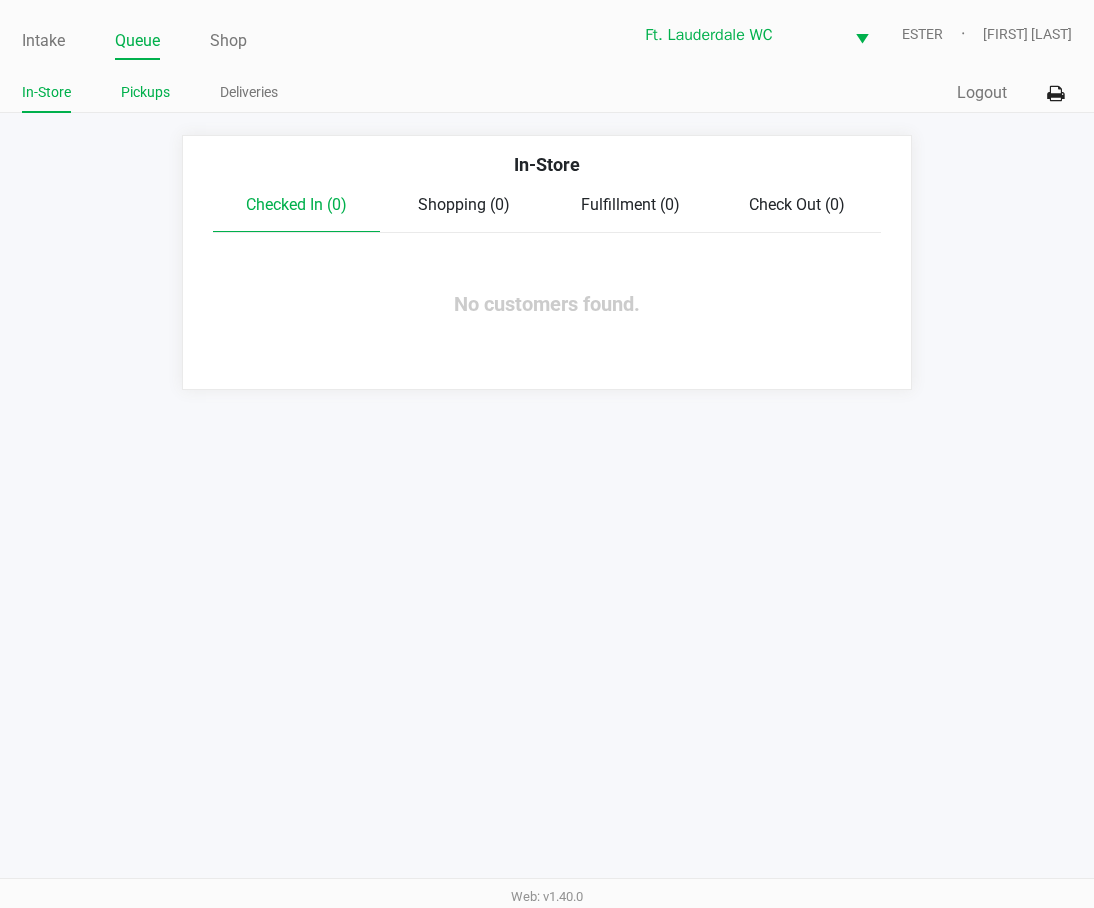 click on "Pickups" 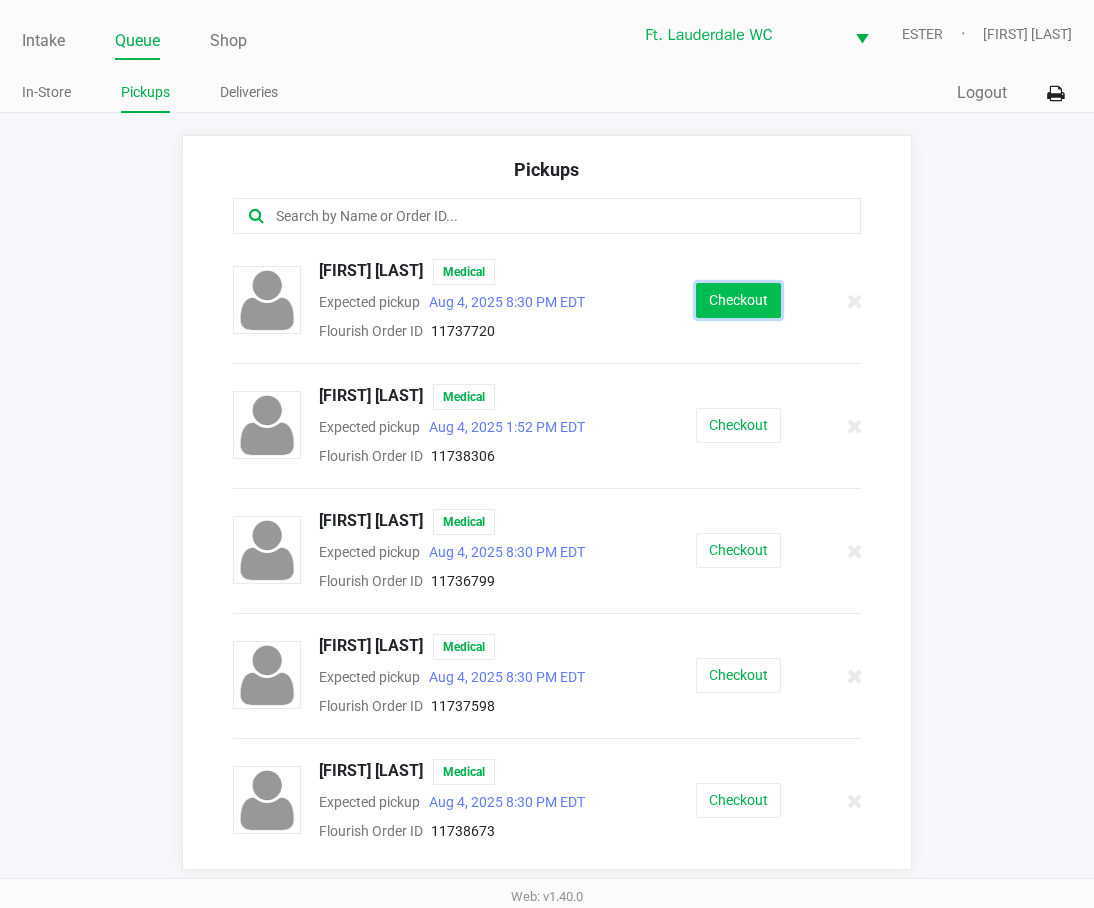 click on "Checkout" 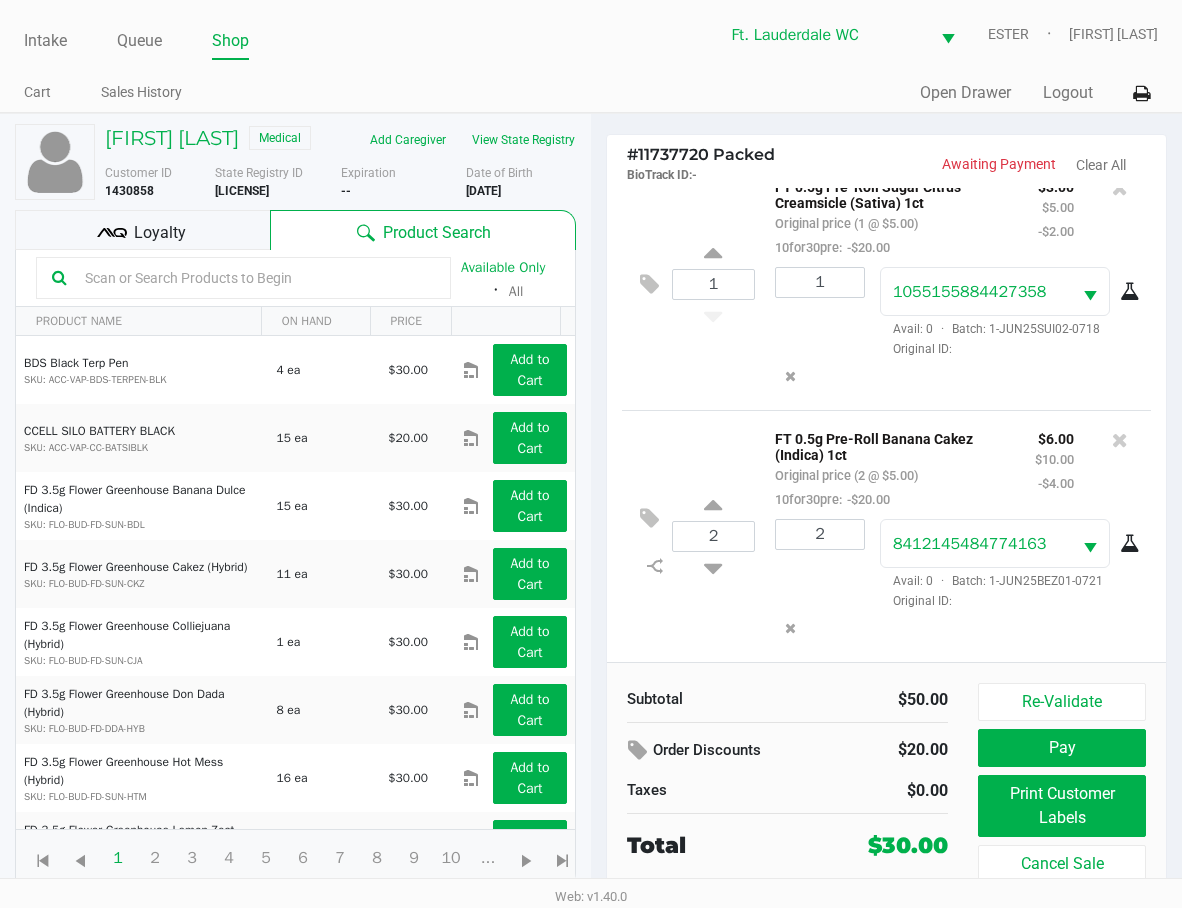 scroll, scrollTop: 1304, scrollLeft: 0, axis: vertical 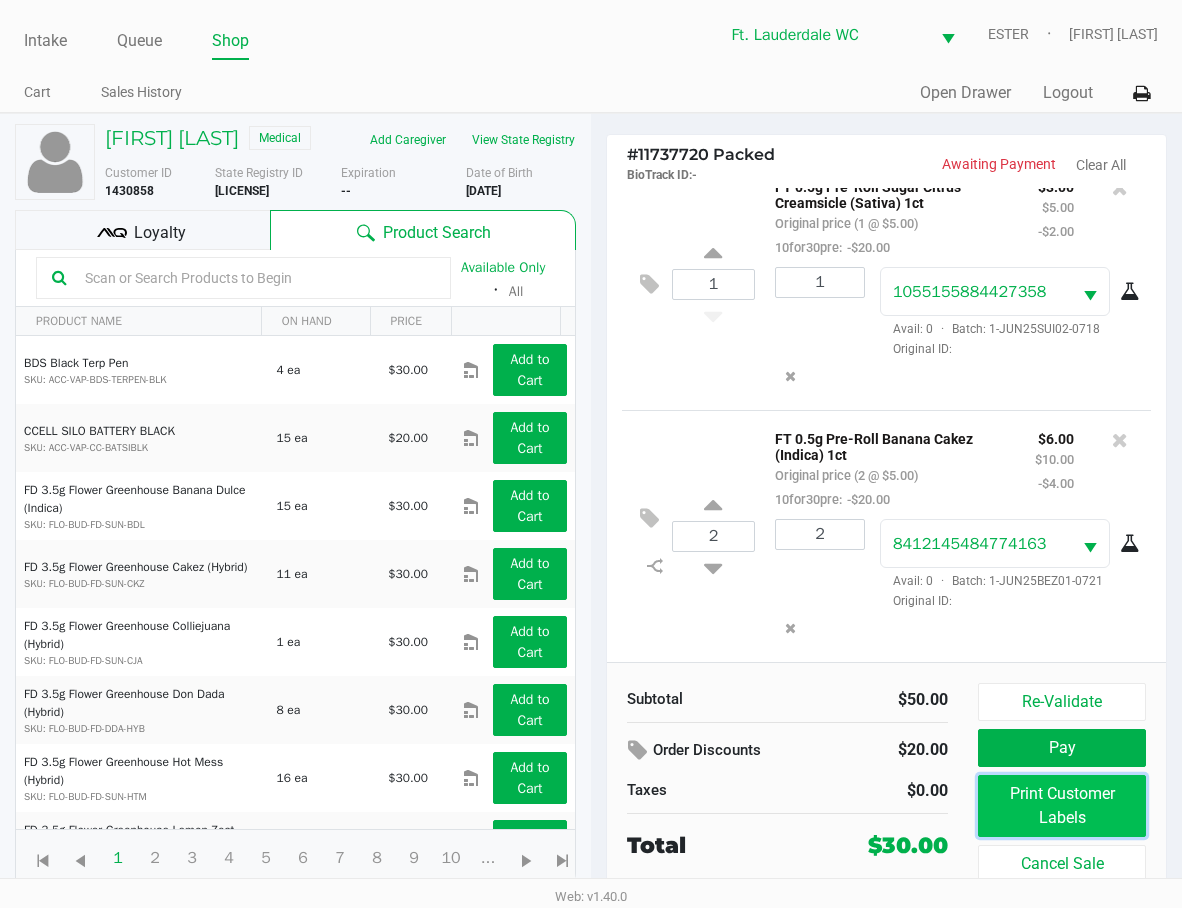 click on "Print Customer Labels" 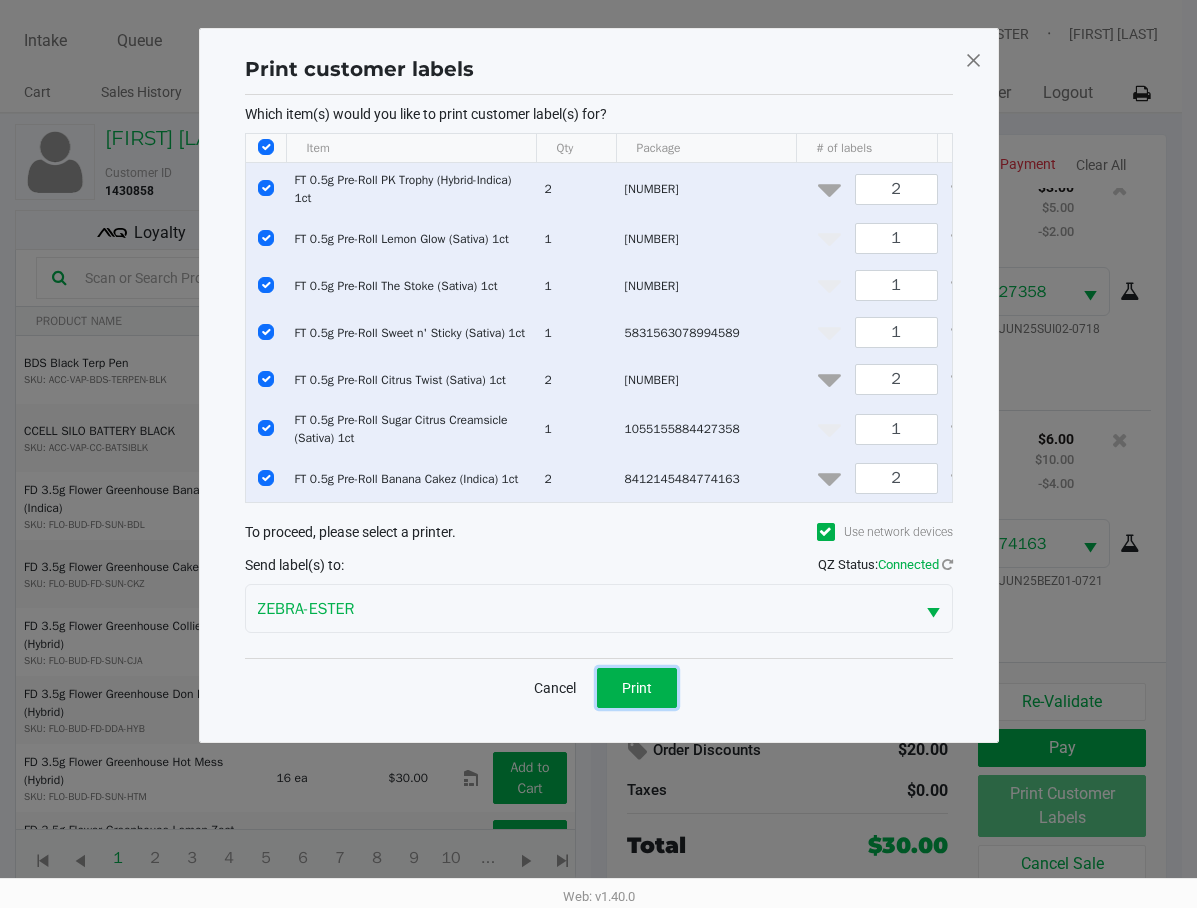 drag, startPoint x: 664, startPoint y: 712, endPoint x: 681, endPoint y: 708, distance: 17.464249 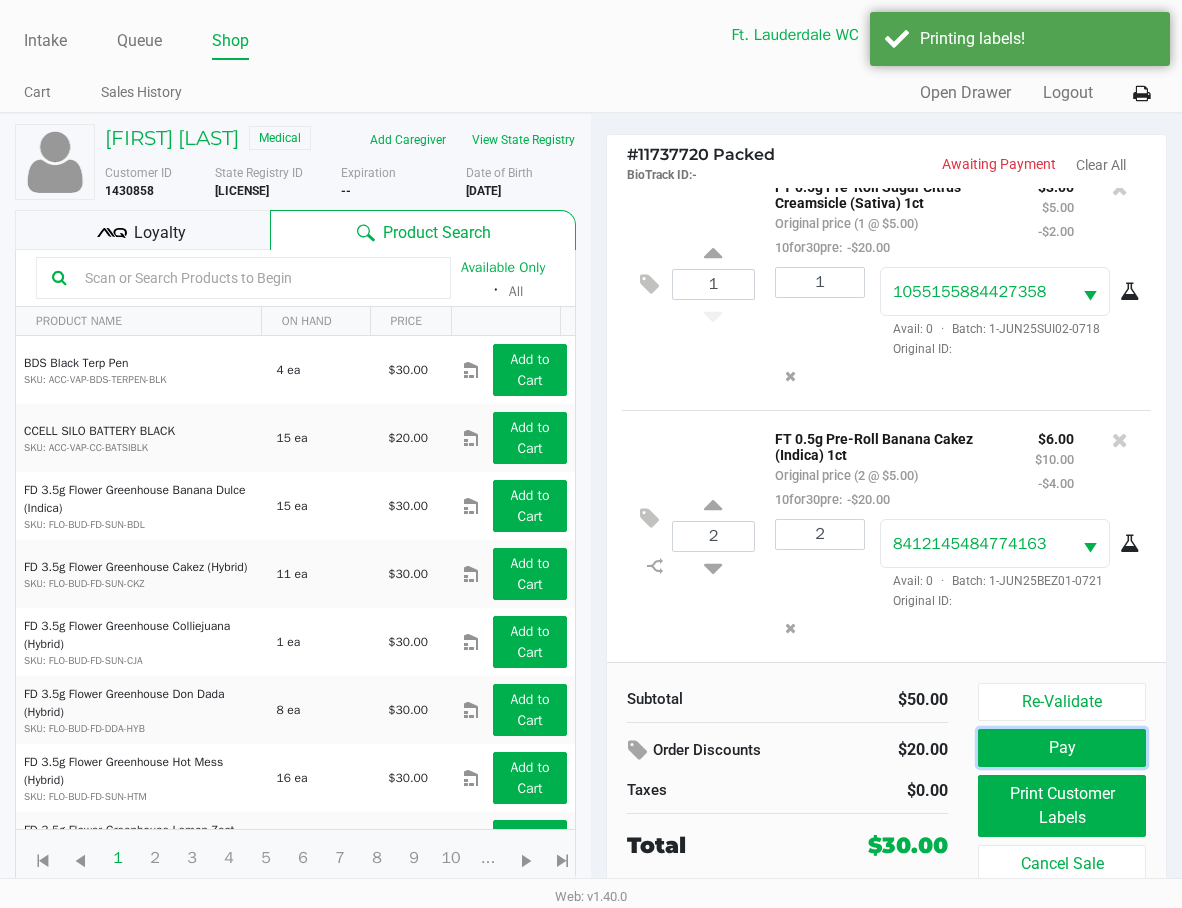 click on "Pay" 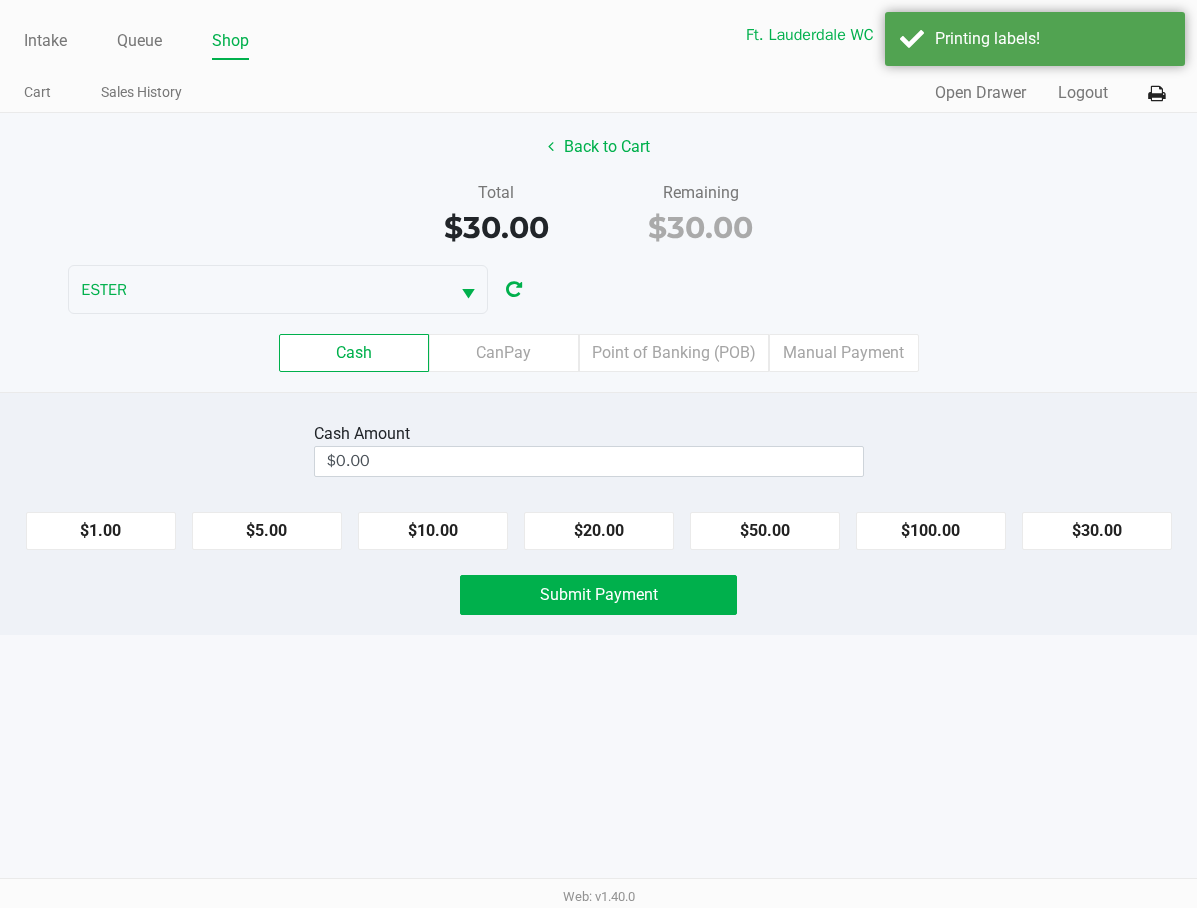 drag, startPoint x: 1128, startPoint y: 534, endPoint x: 582, endPoint y: 622, distance: 553.0461 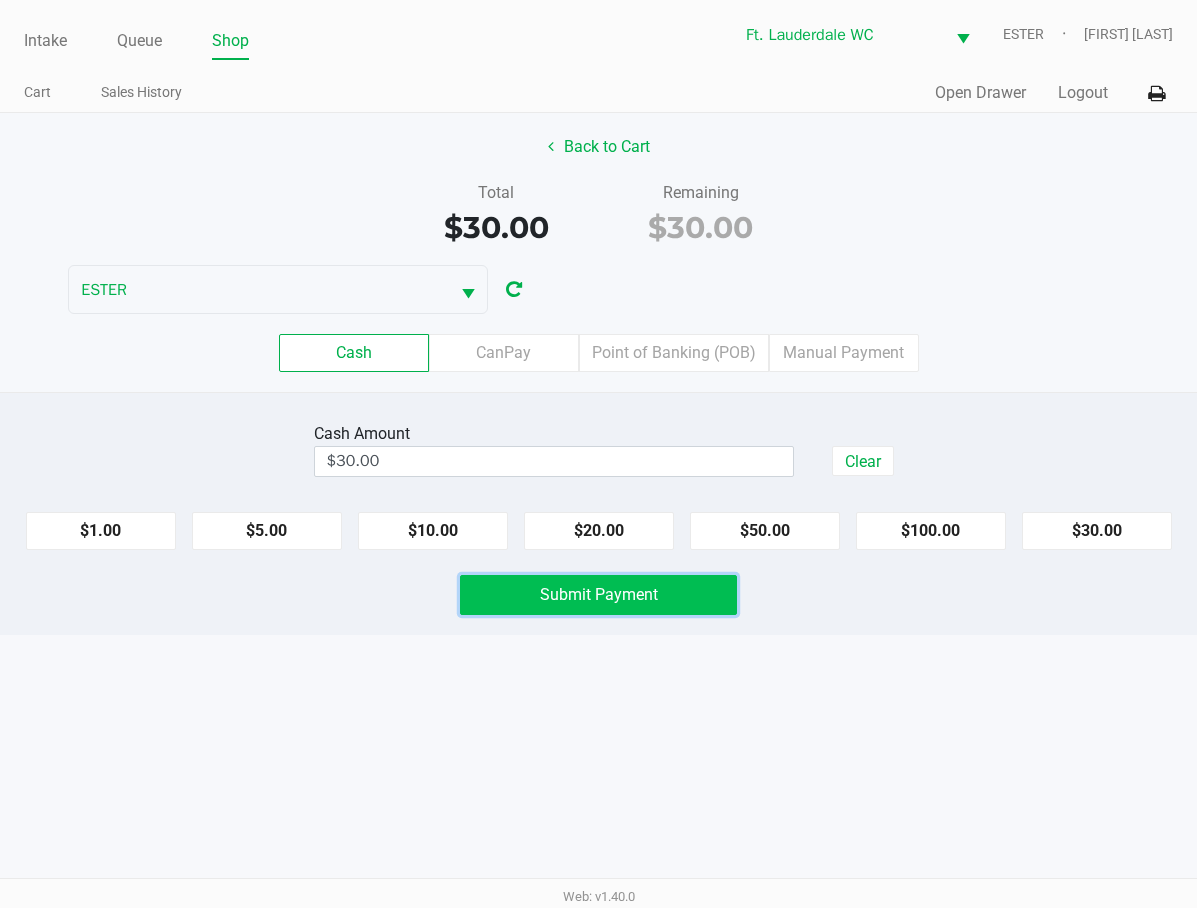 click on "Submit Payment" 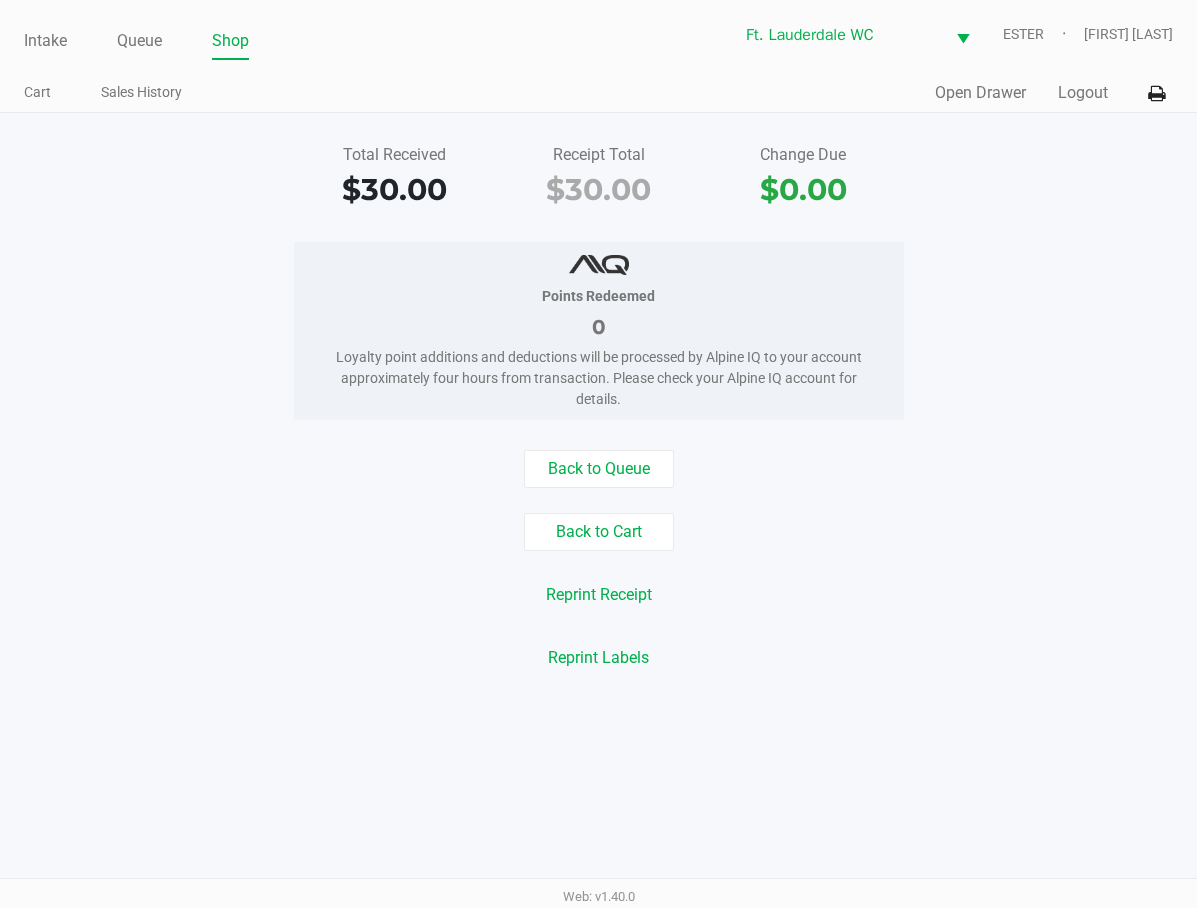 click on "Back to Queue   Back to Cart   Reprint Receipt   Reprint Labels" 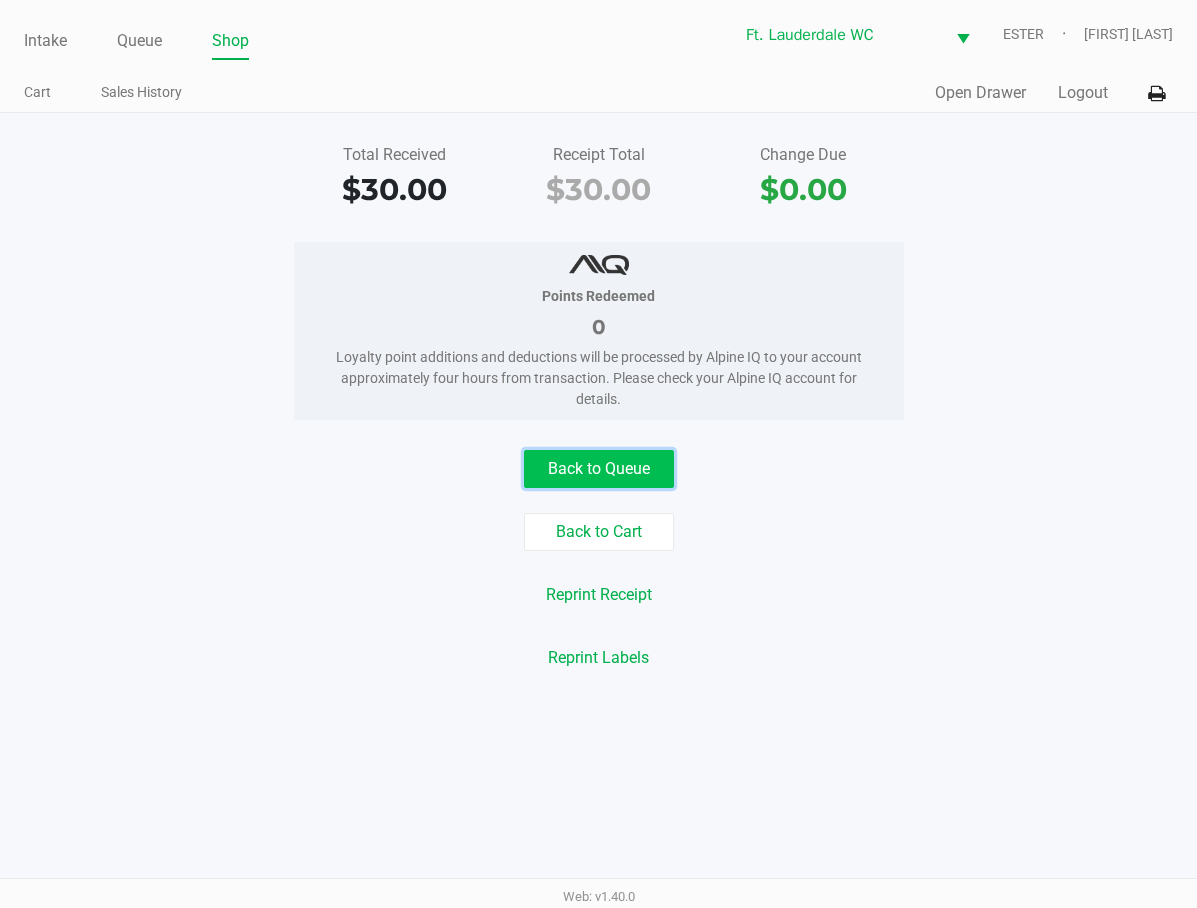 click on "Back to Queue" 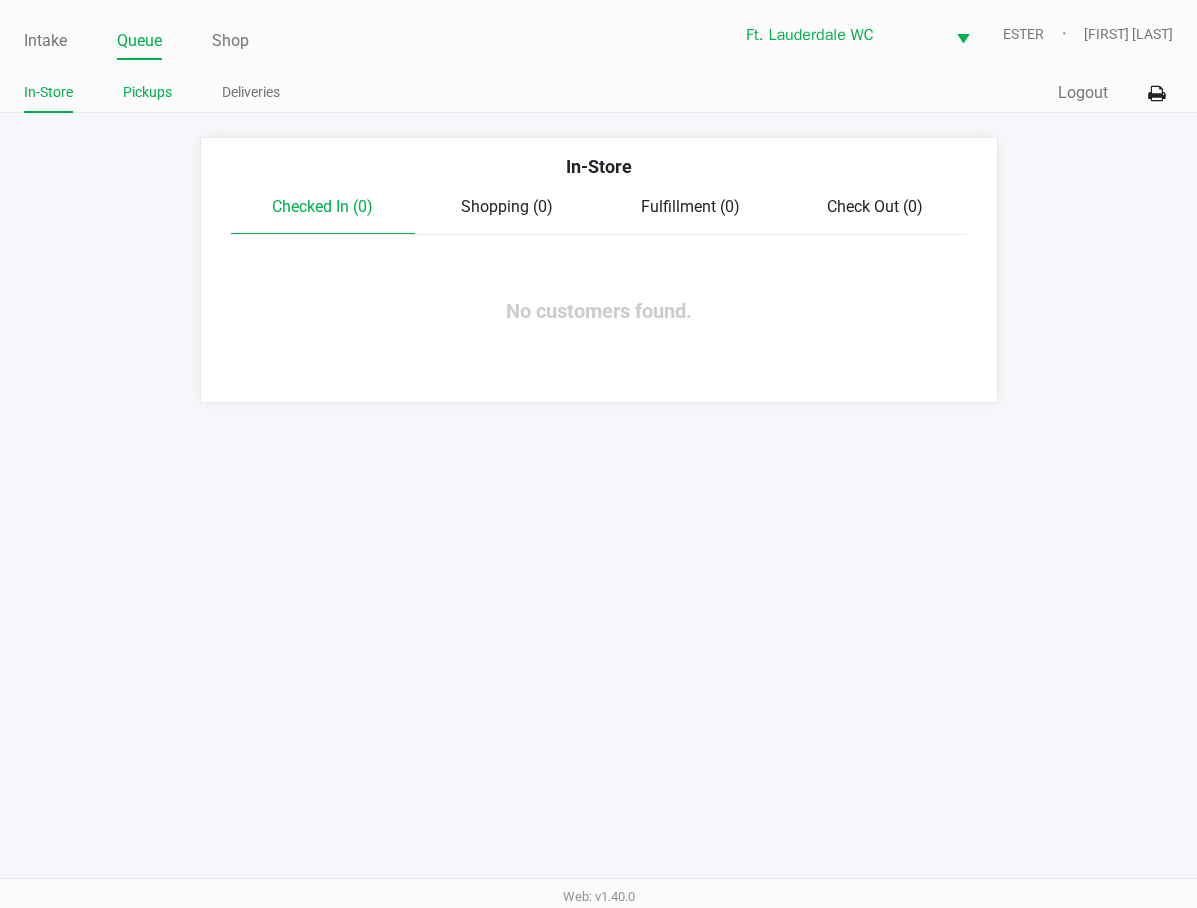 click on "Pickups" 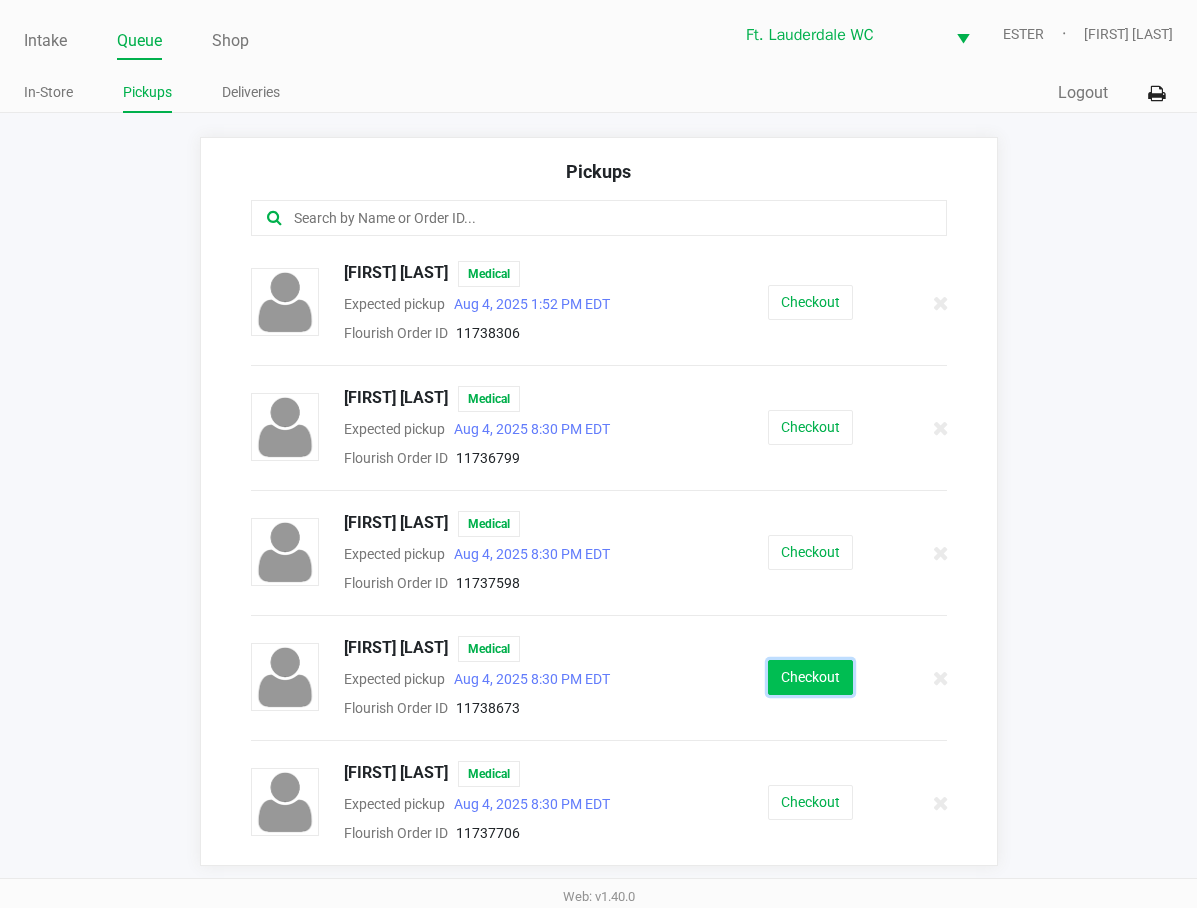 click on "Checkout" 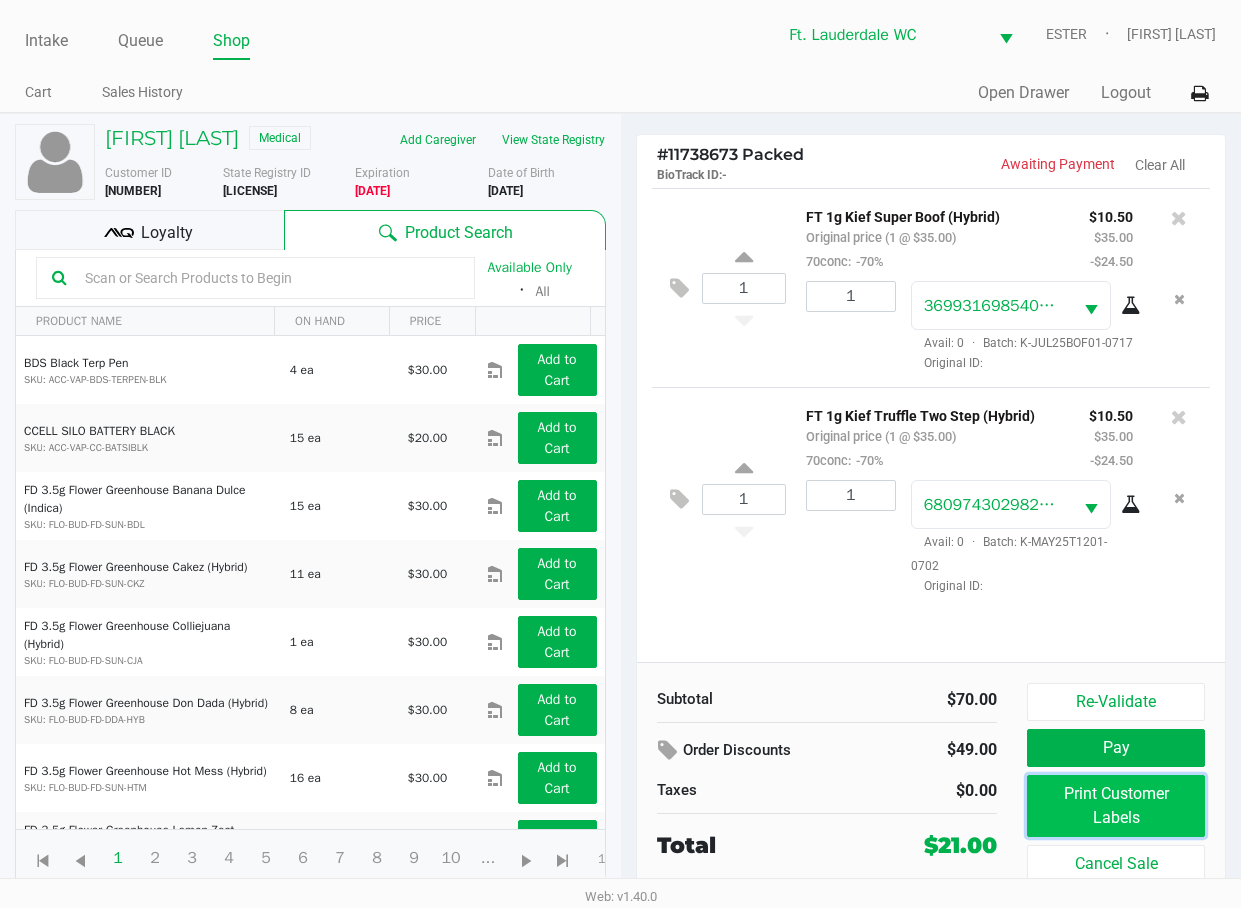 click on "Print Customer Labels" 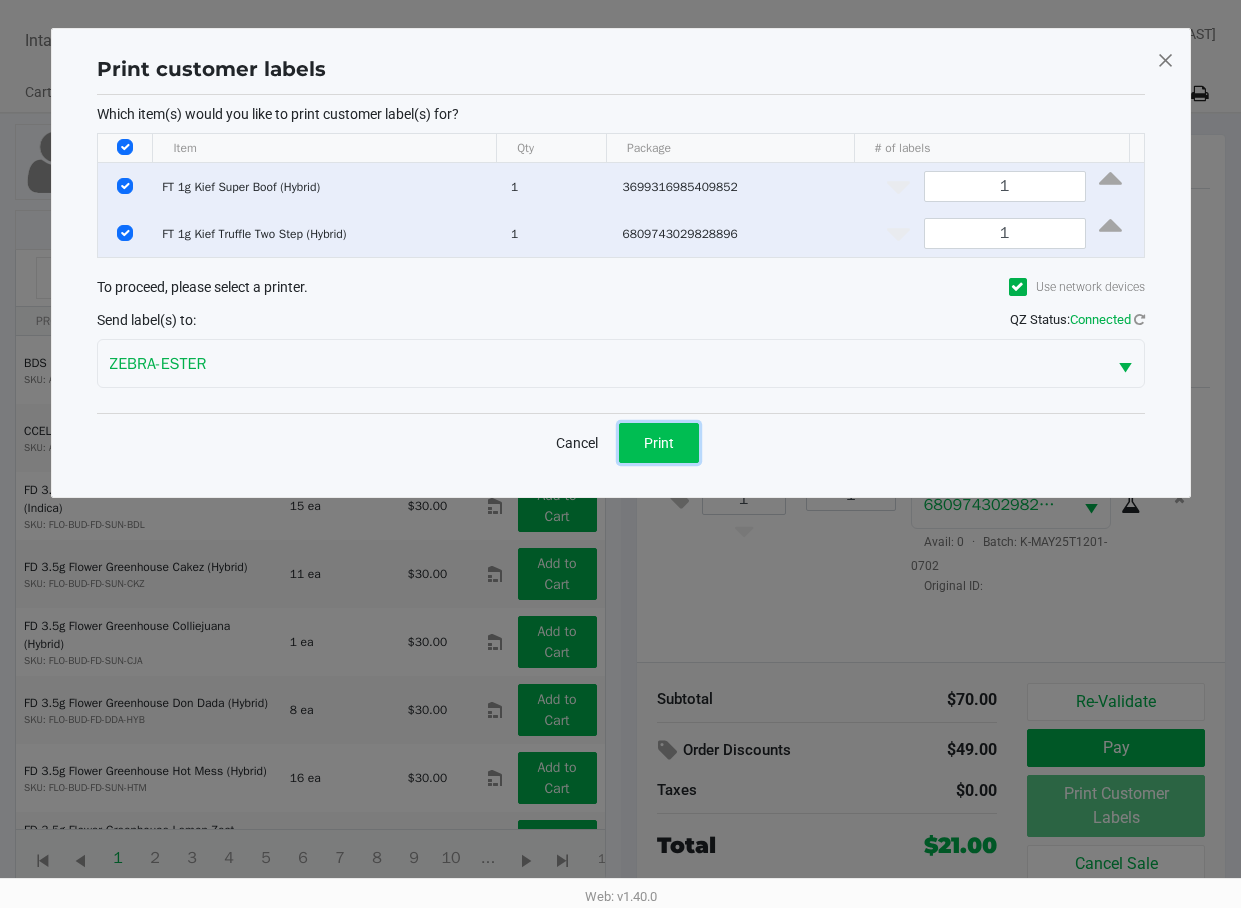 click on "Print" 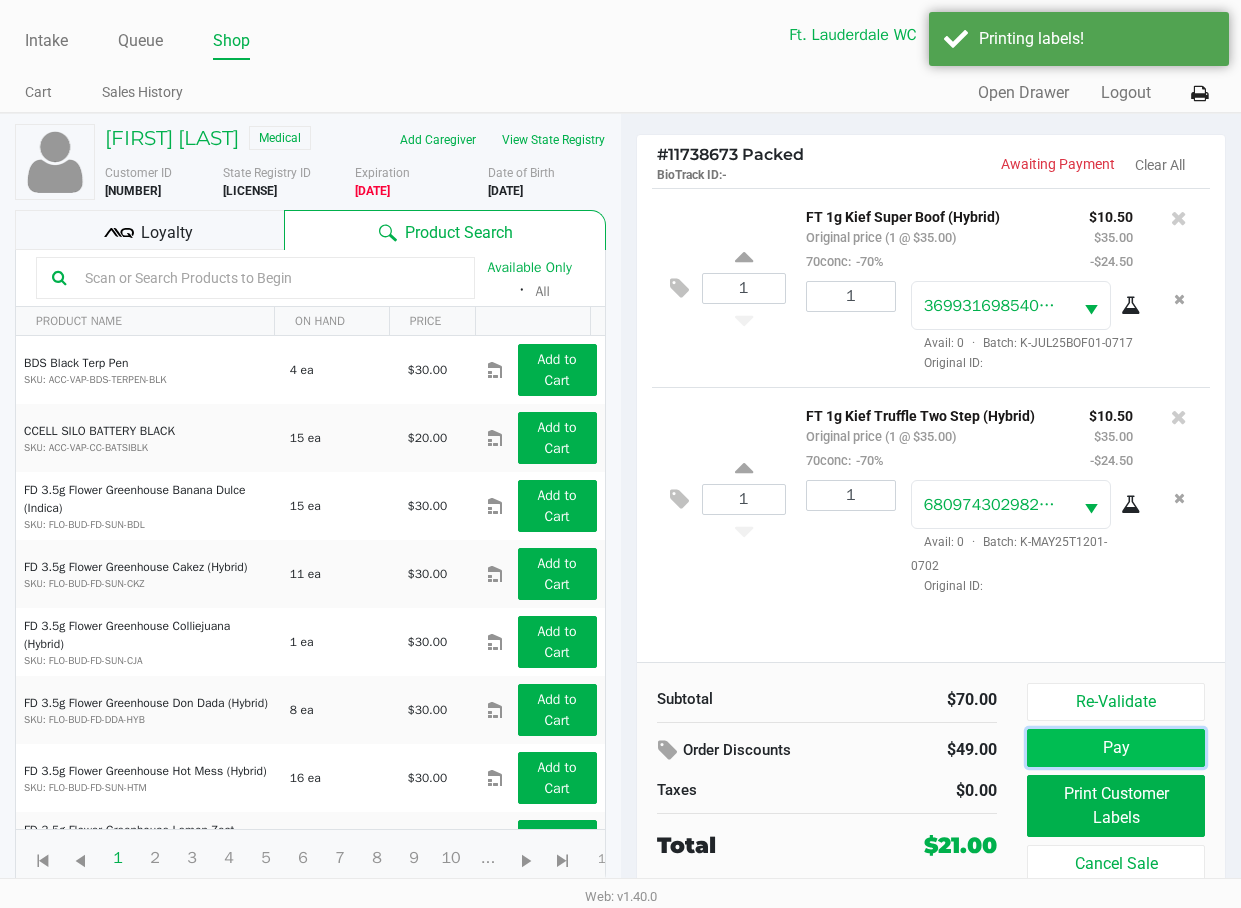 click on "Pay" 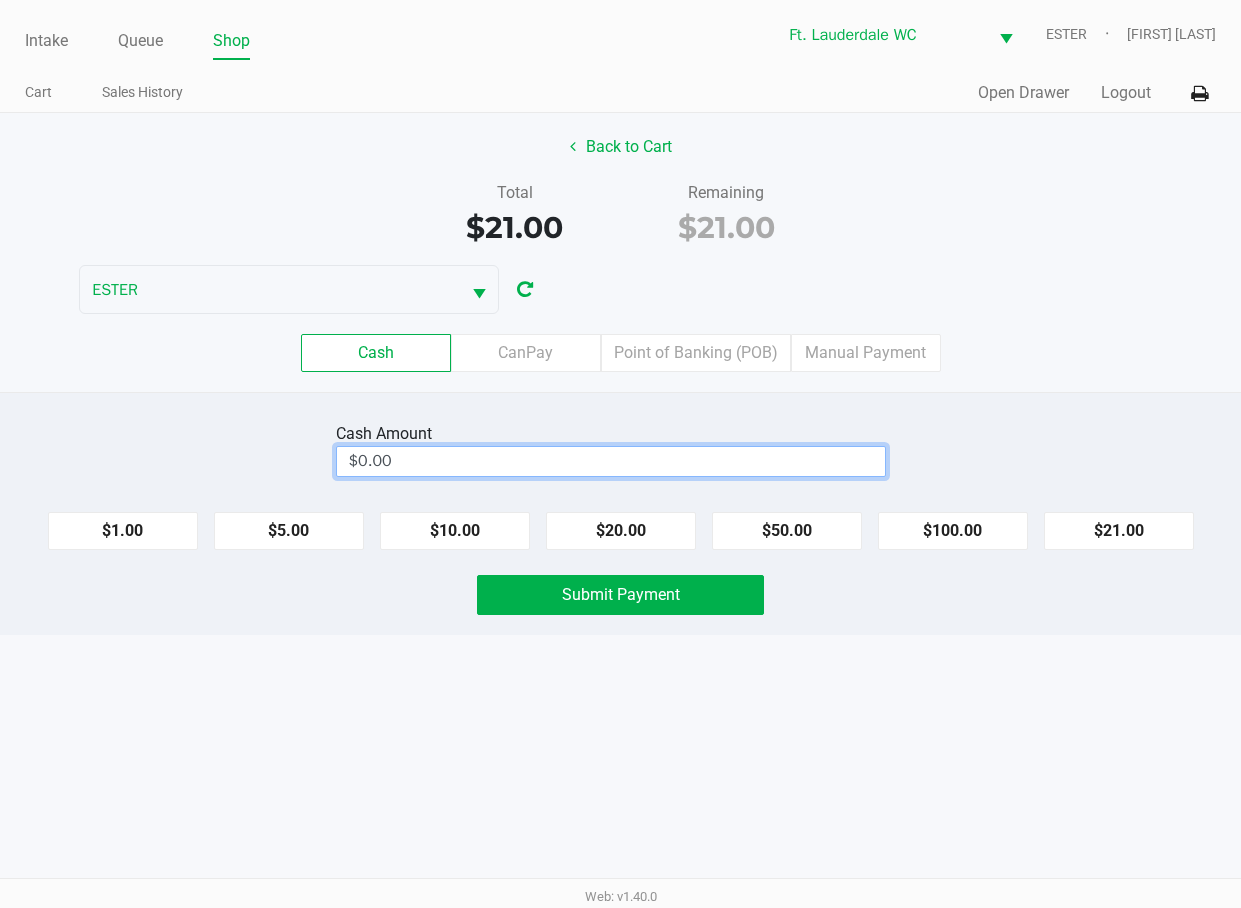 click on "$0.00" at bounding box center (611, 461) 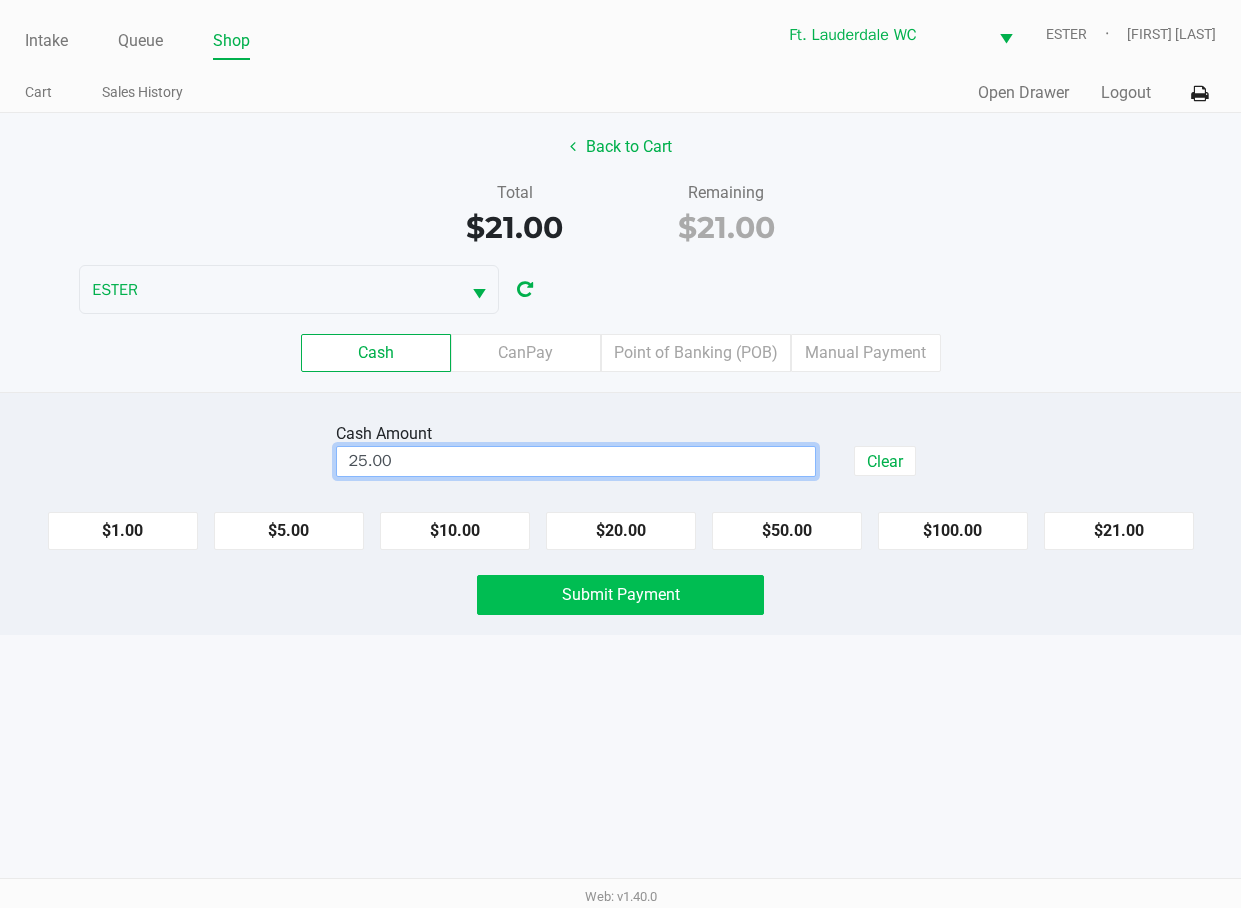 click on "Submit Payment" 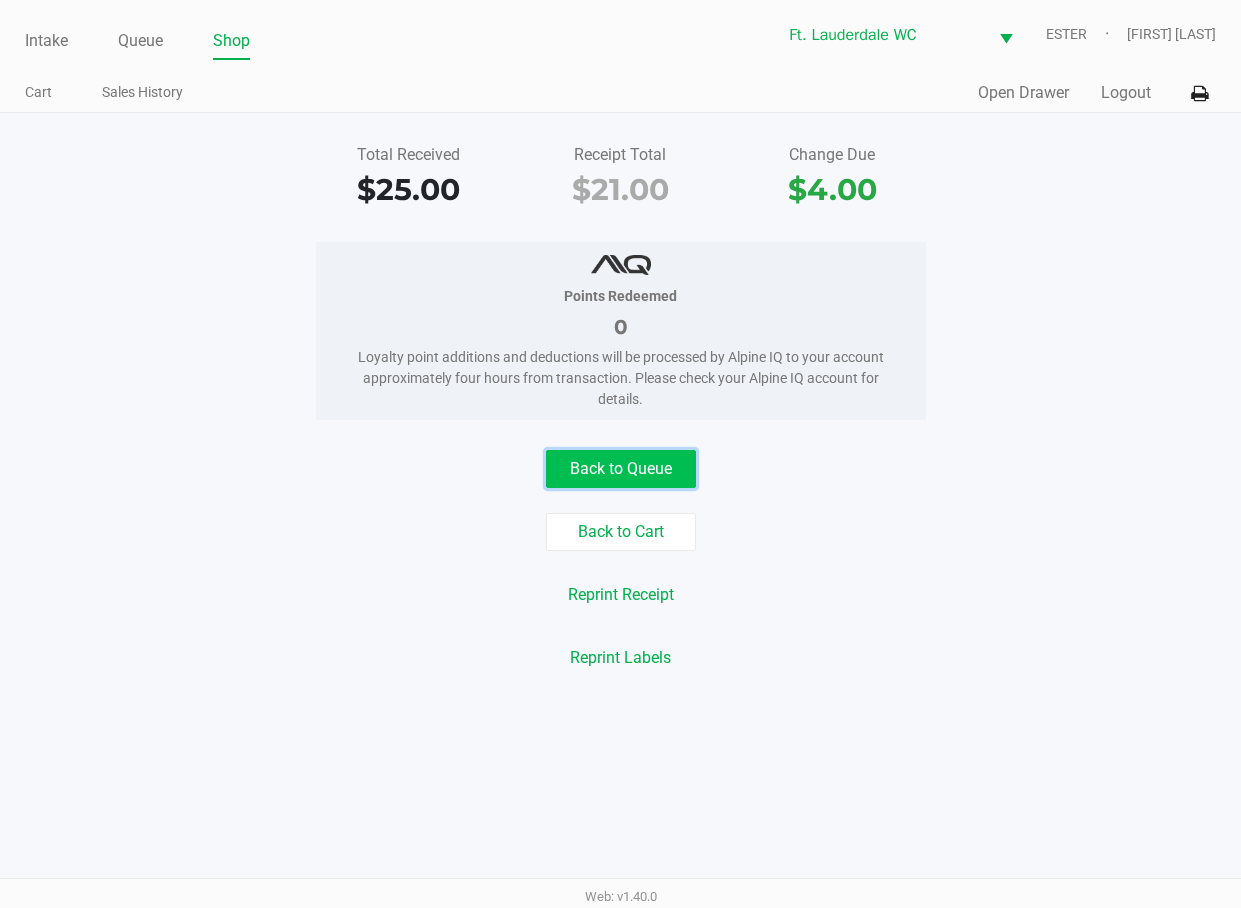 click on "Back to Queue" 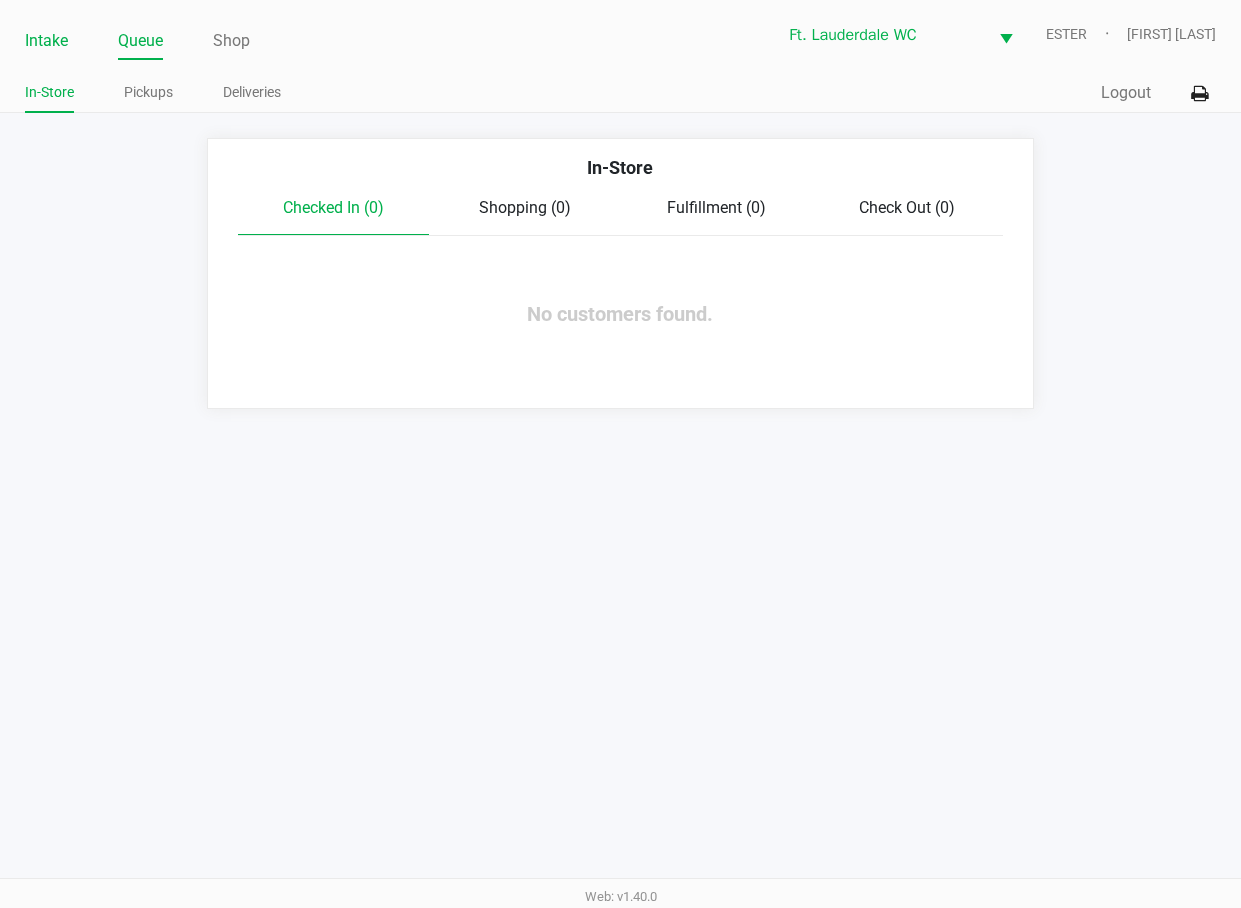 click on "Intake" 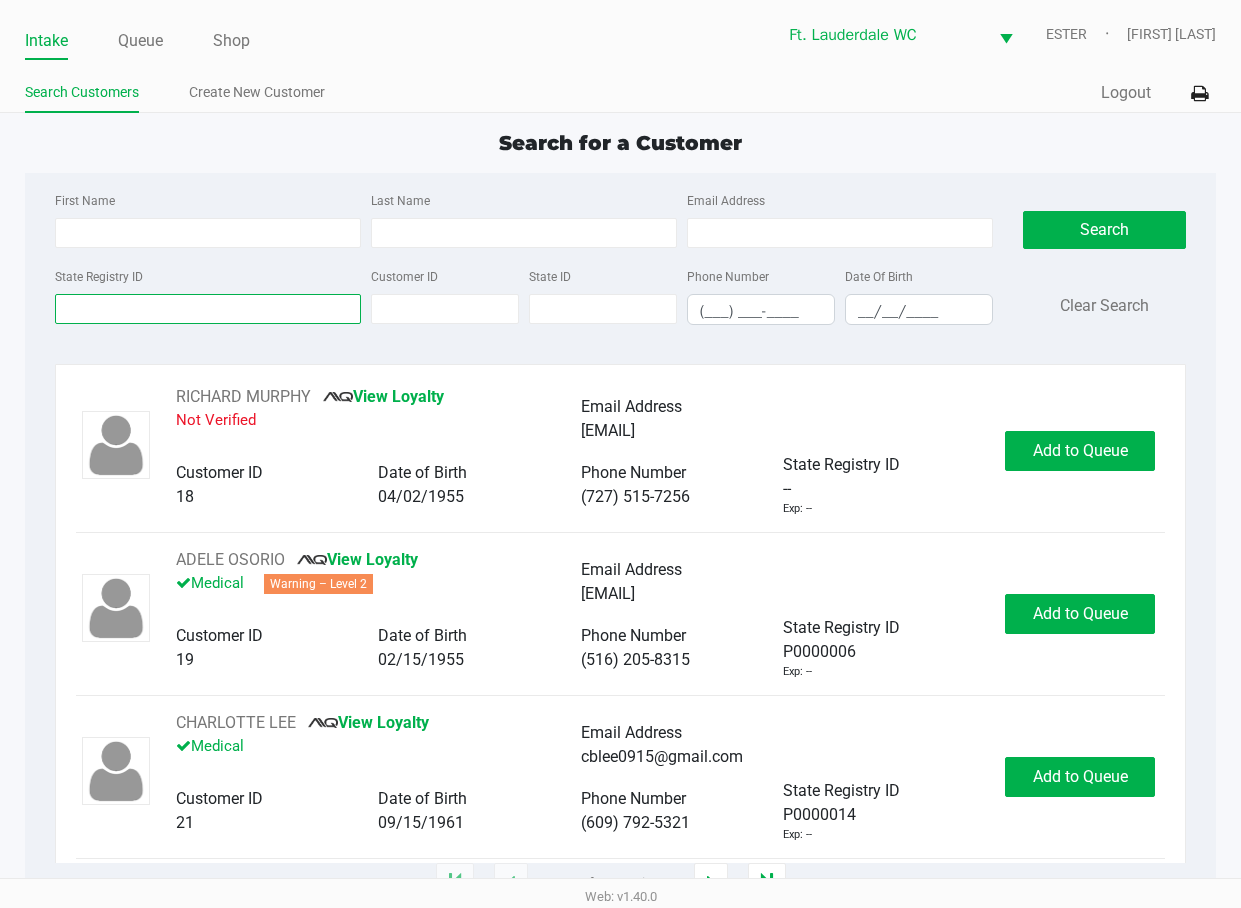 click on "State Registry ID" at bounding box center [208, 309] 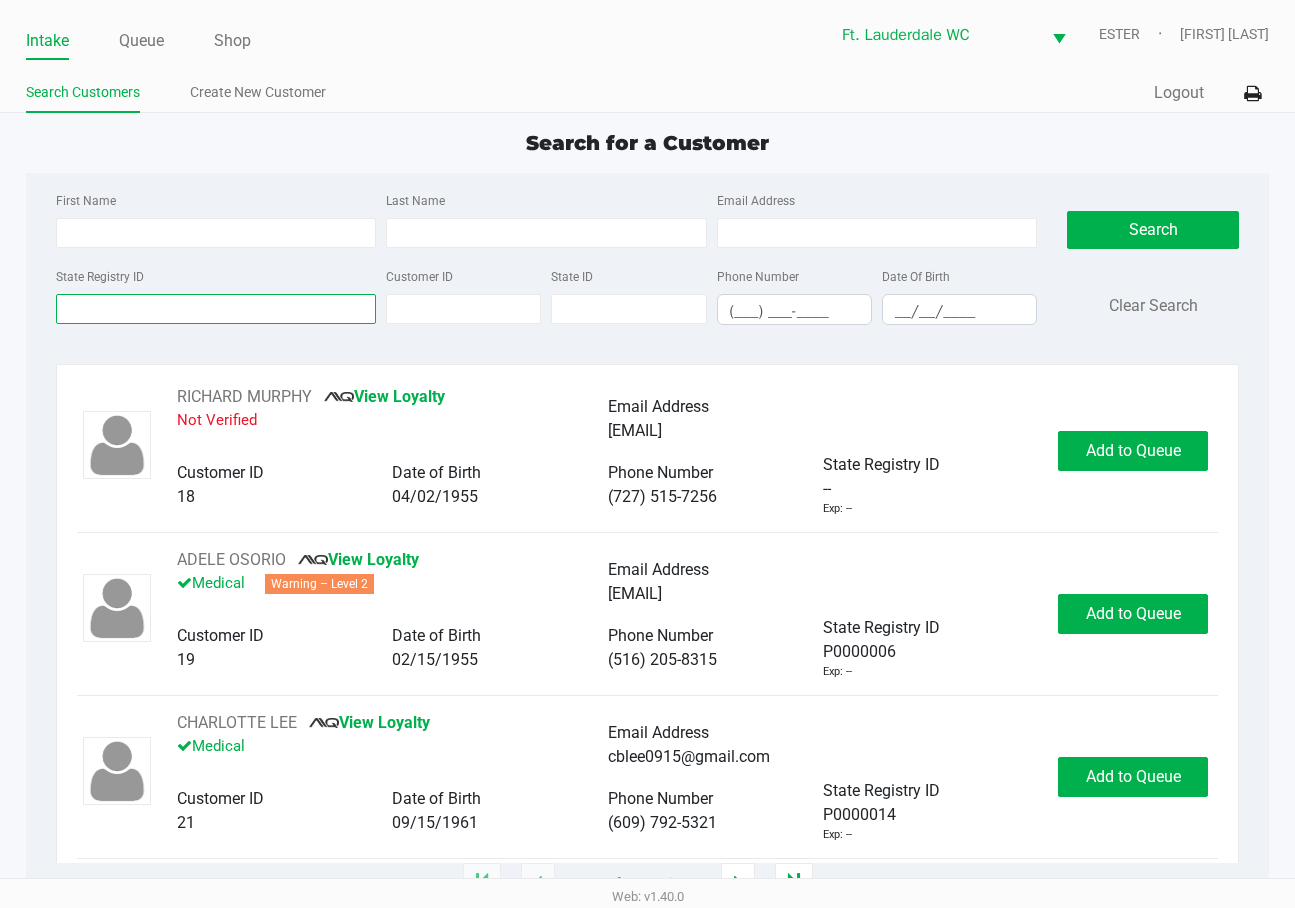 click on "State Registry ID" at bounding box center [216, 309] 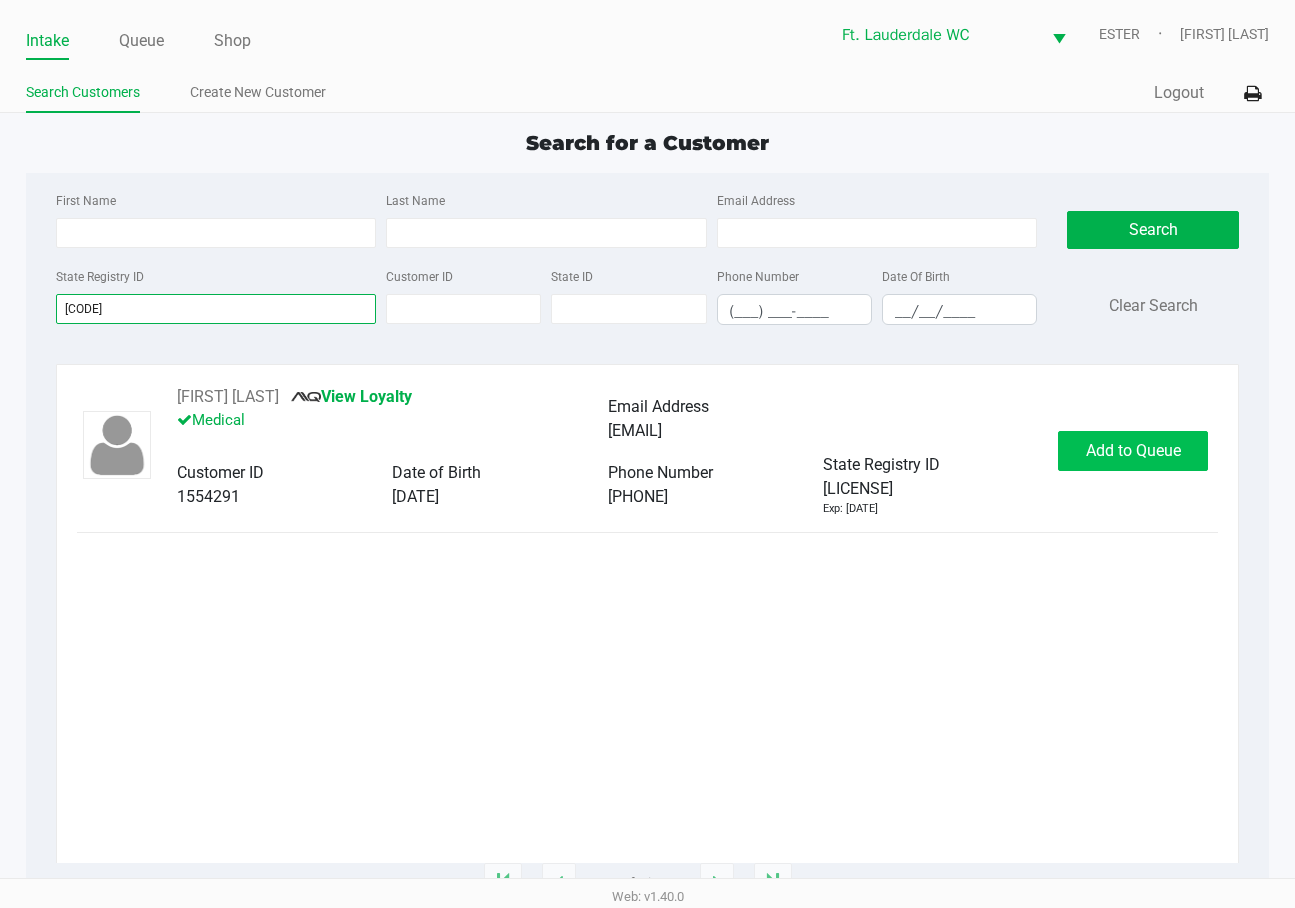 type on "[CODE]" 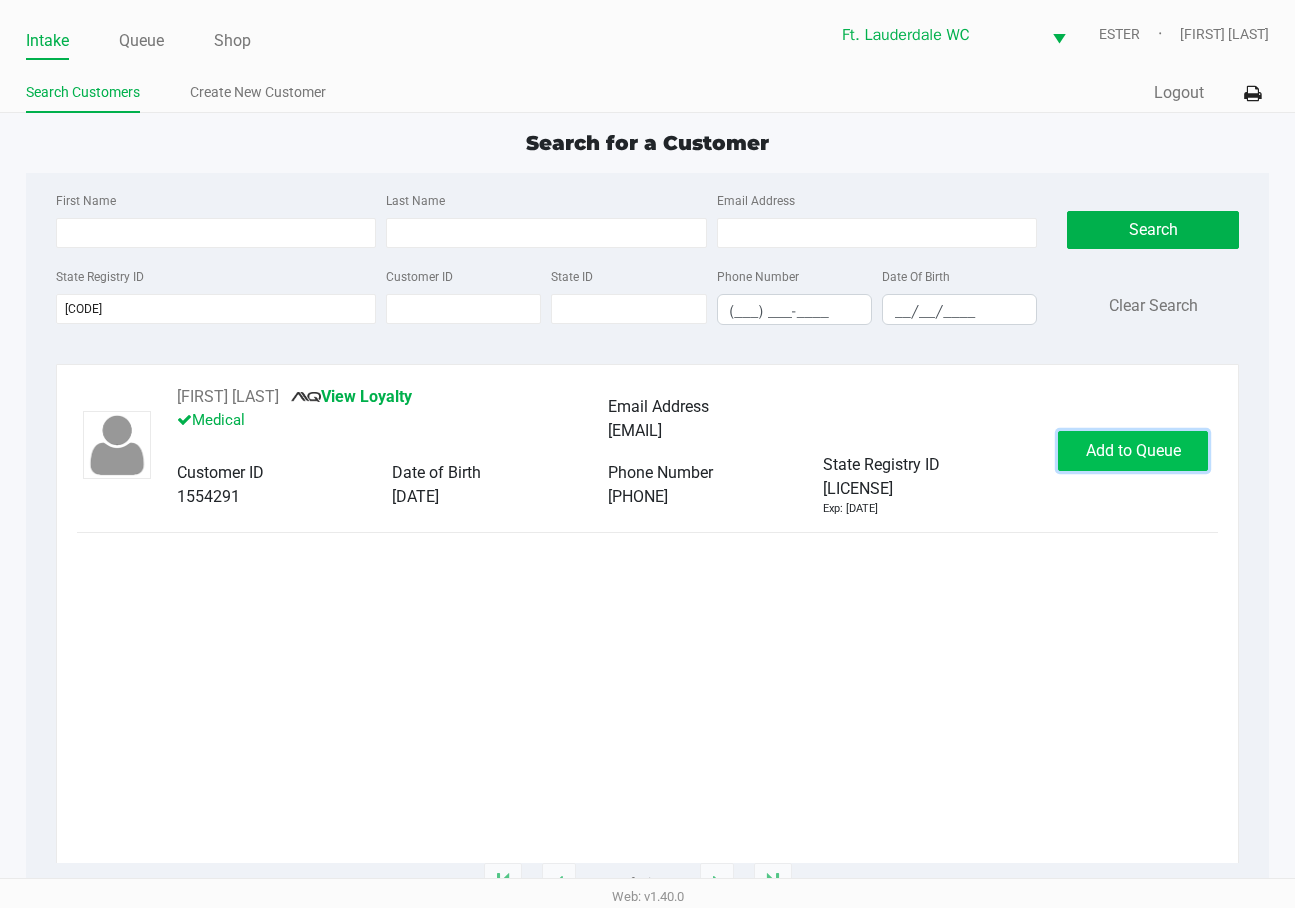 click on "Add to Queue" 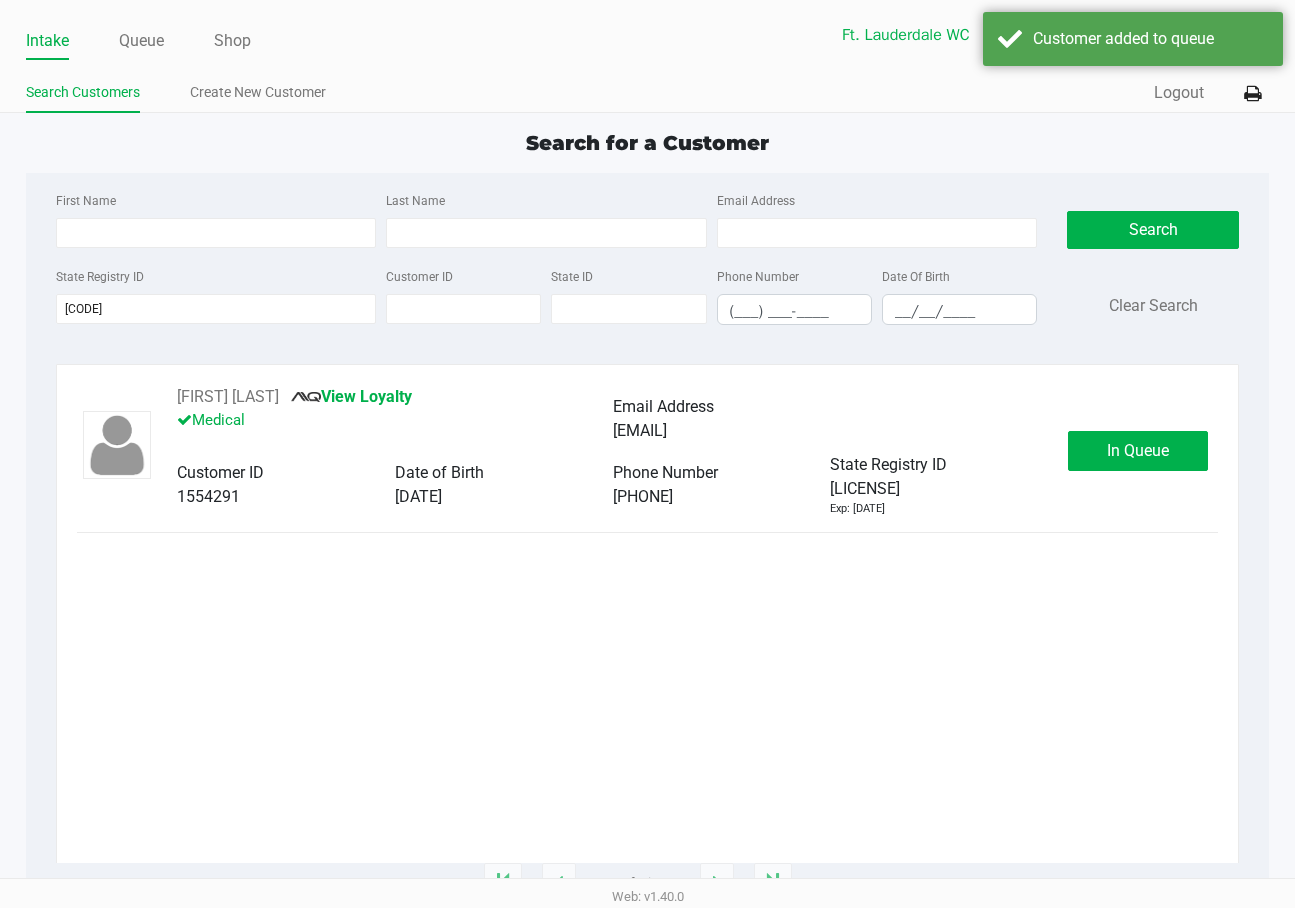click on "In Queue" 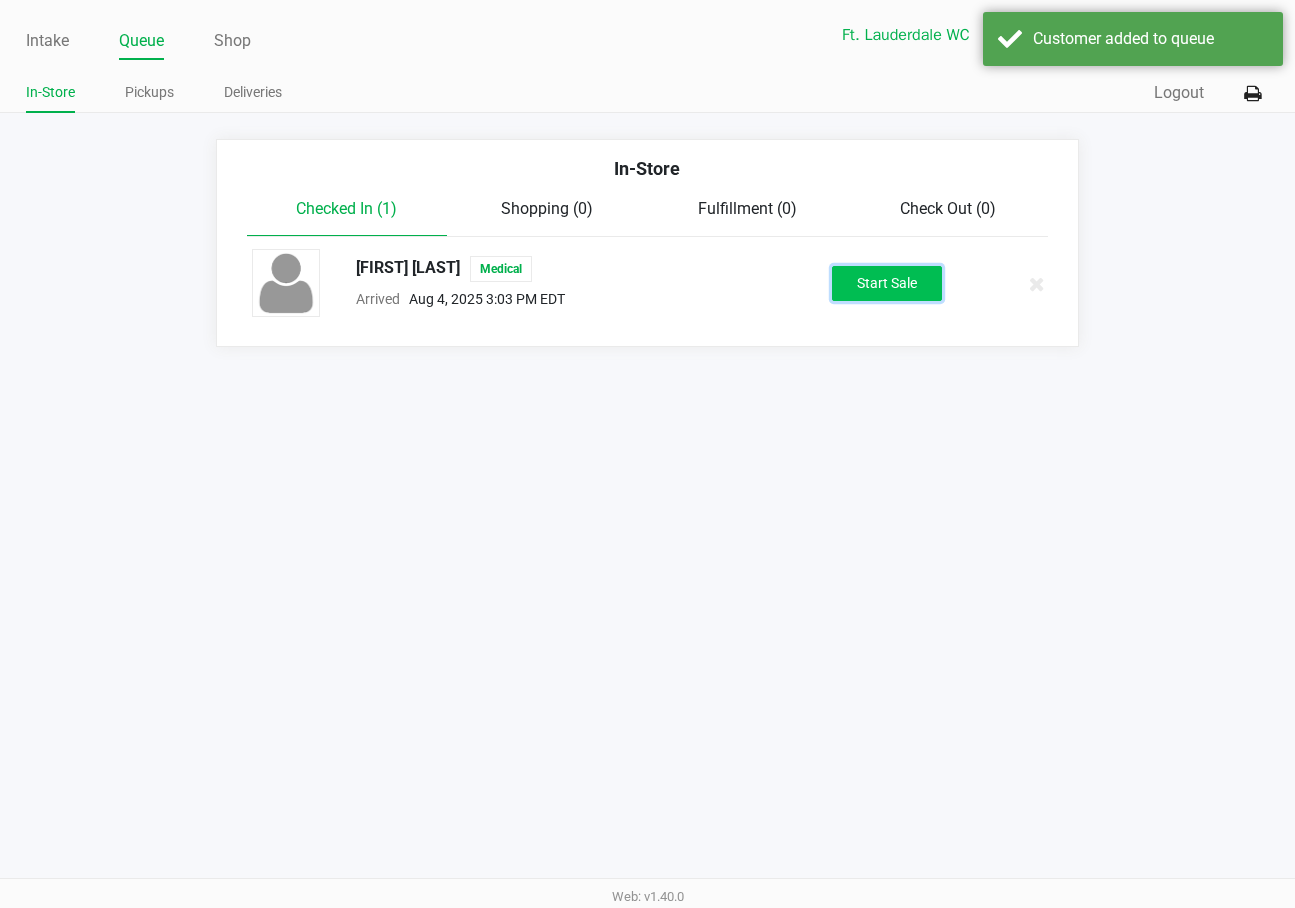 click on "Start Sale" 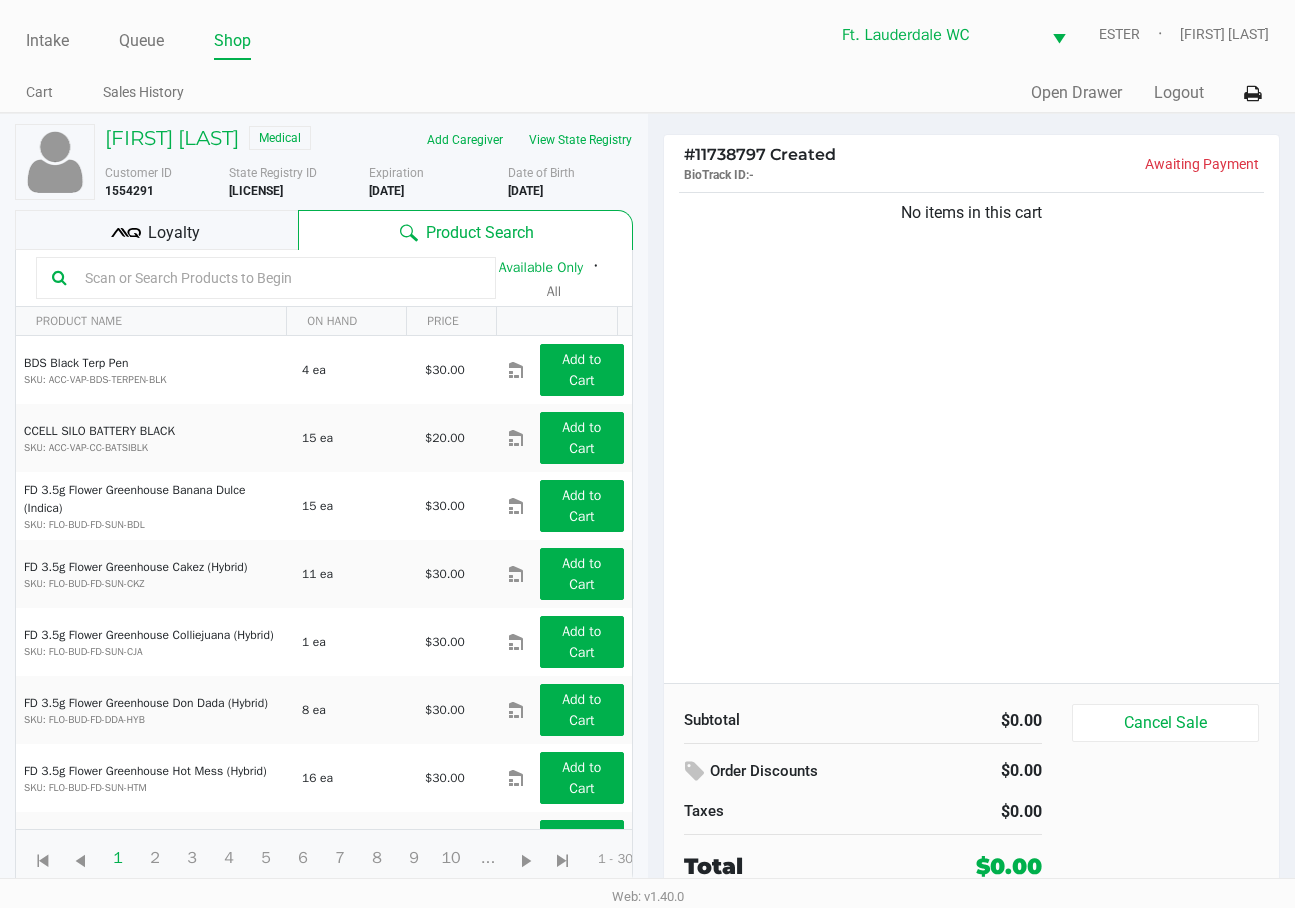 click on "No items in this cart" 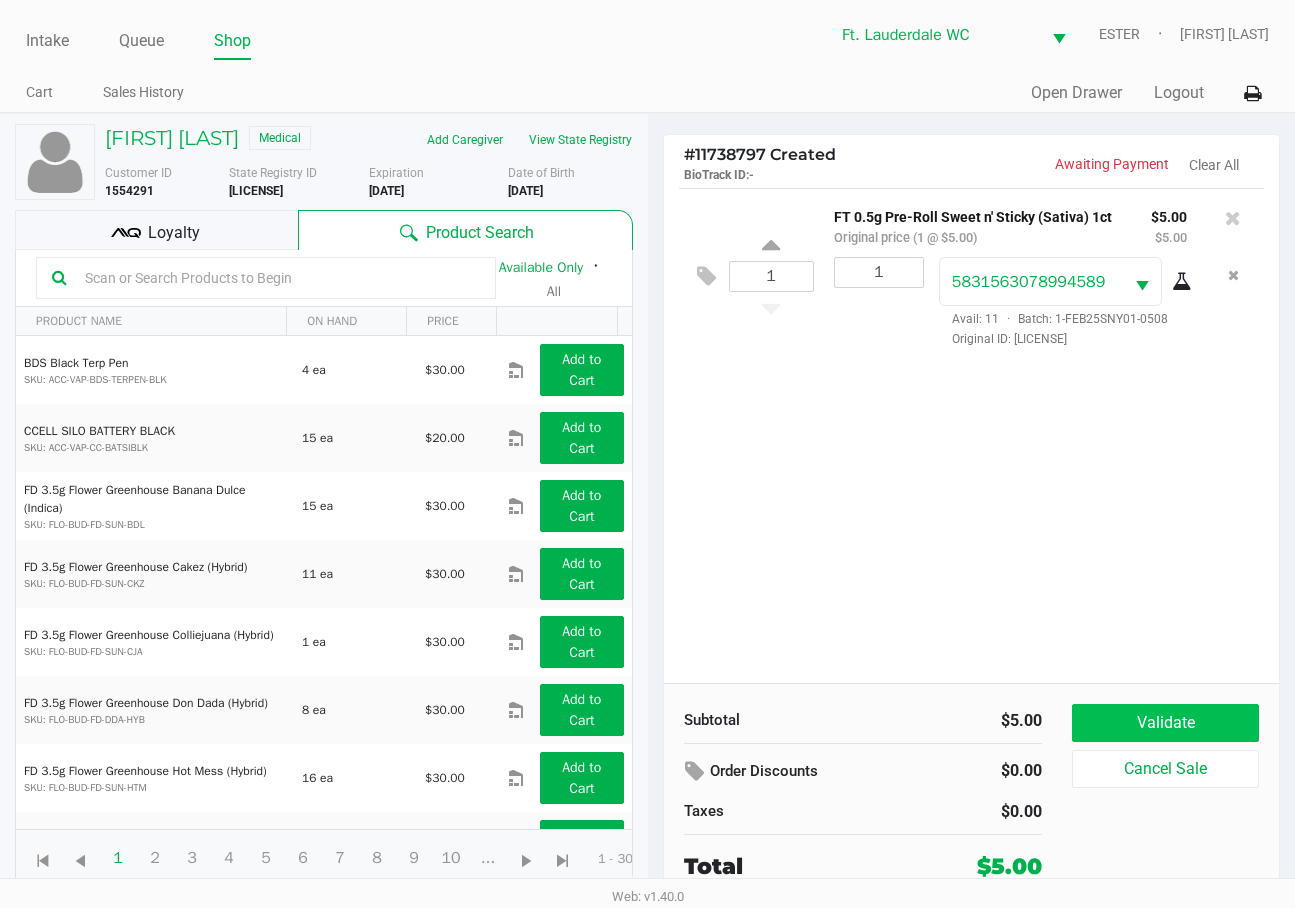 click on "Validate" 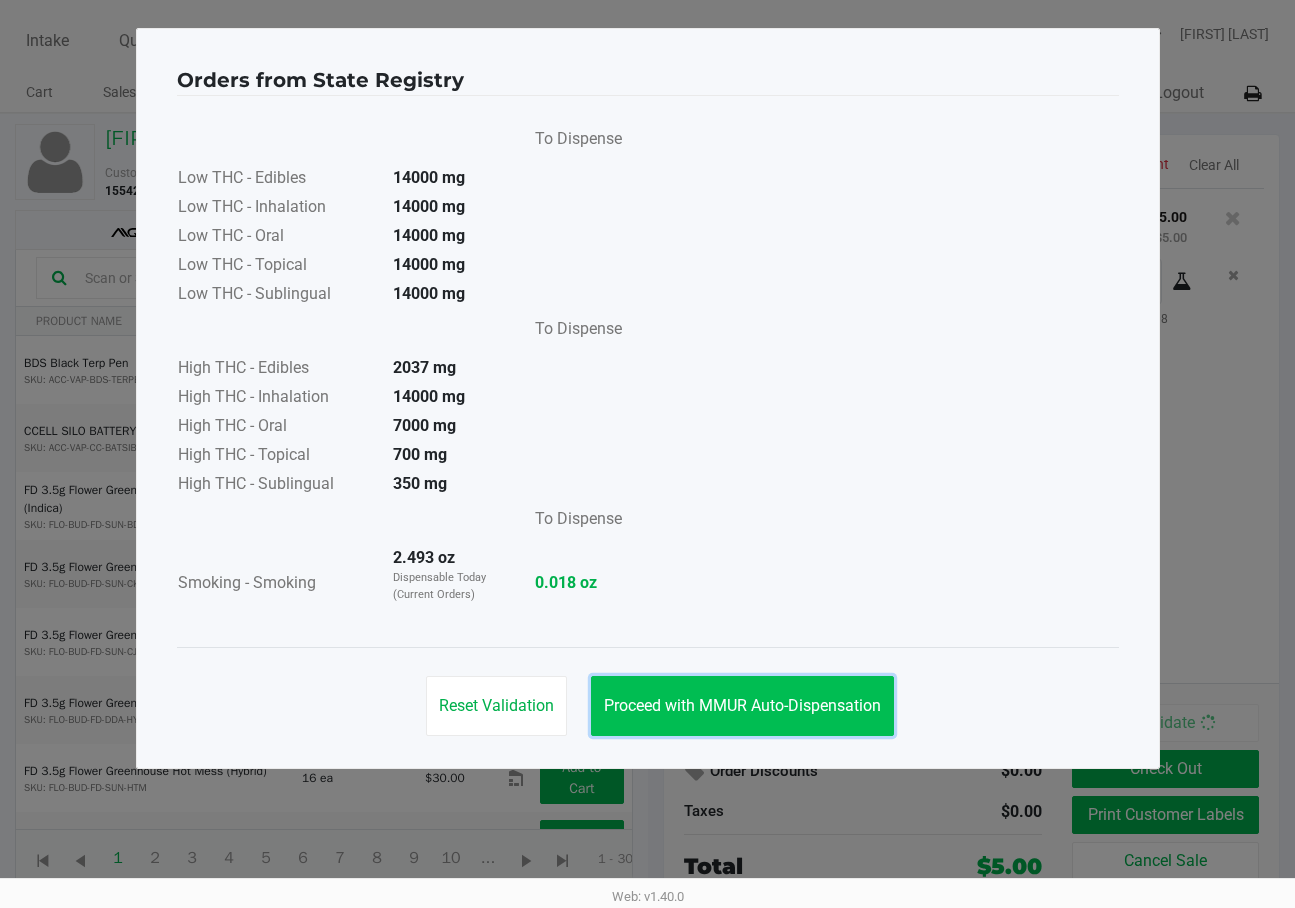 click on "Proceed with MMUR Auto-Dispensation" 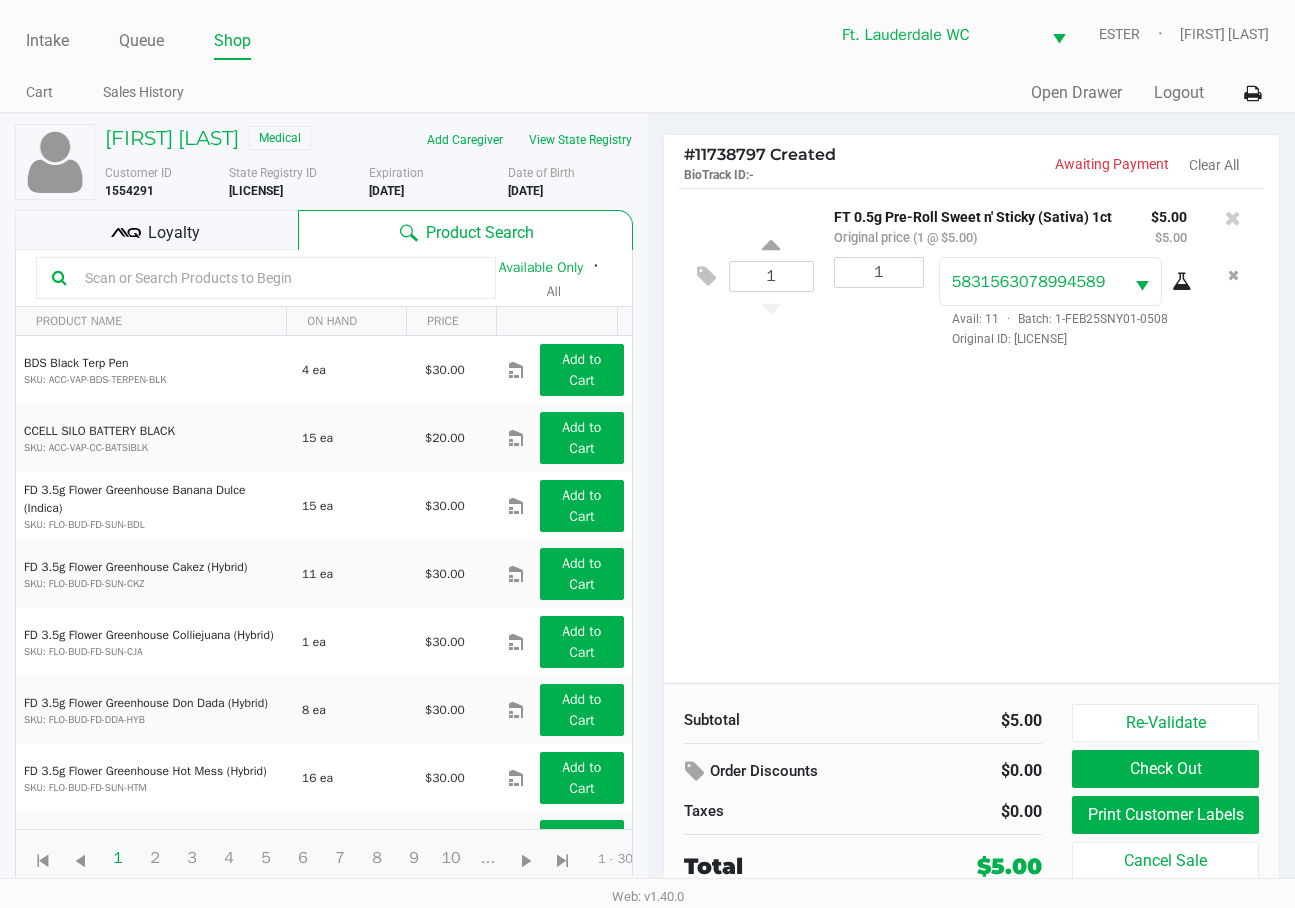 click on "Print Customer Labels" 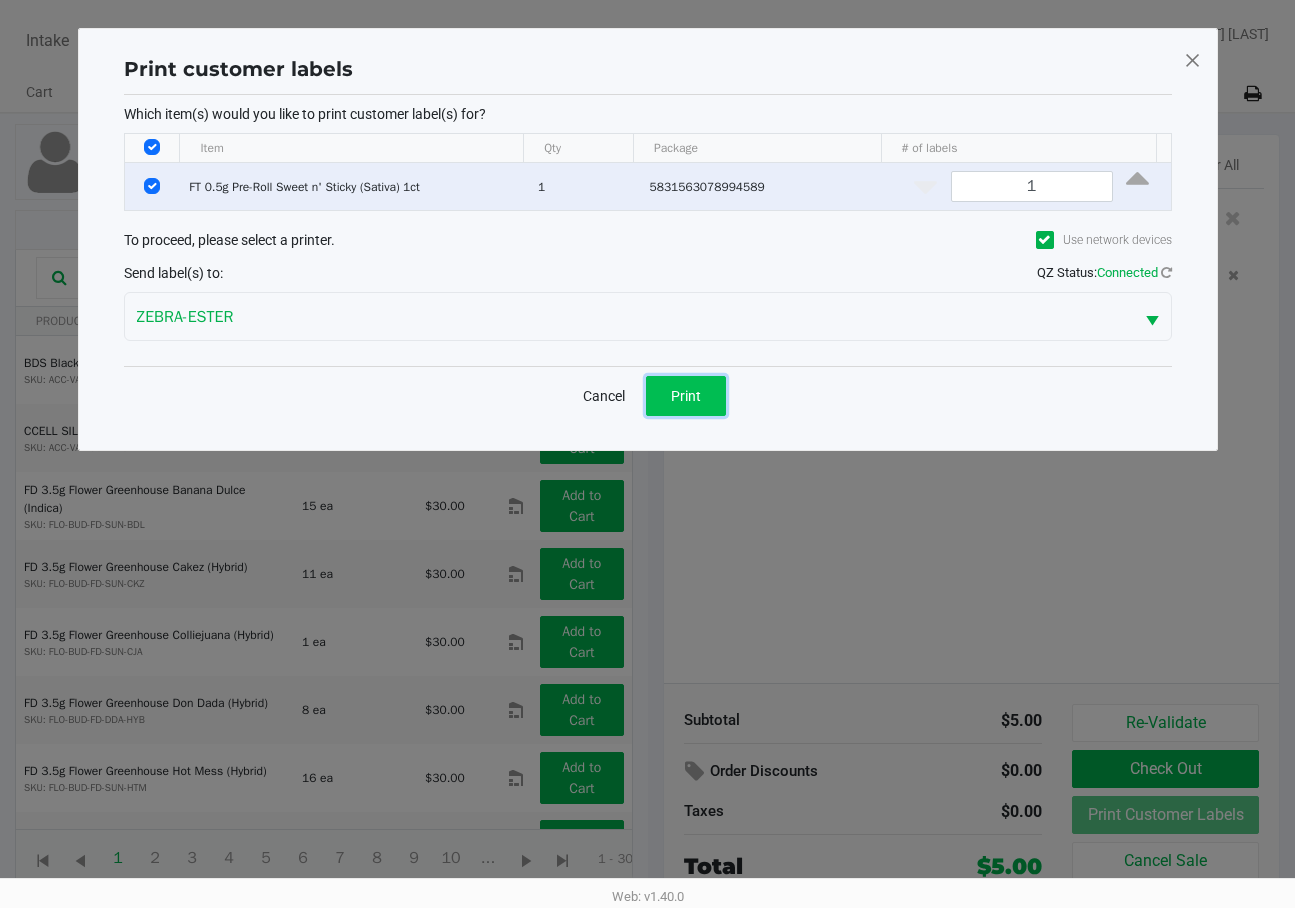 click on "Print" 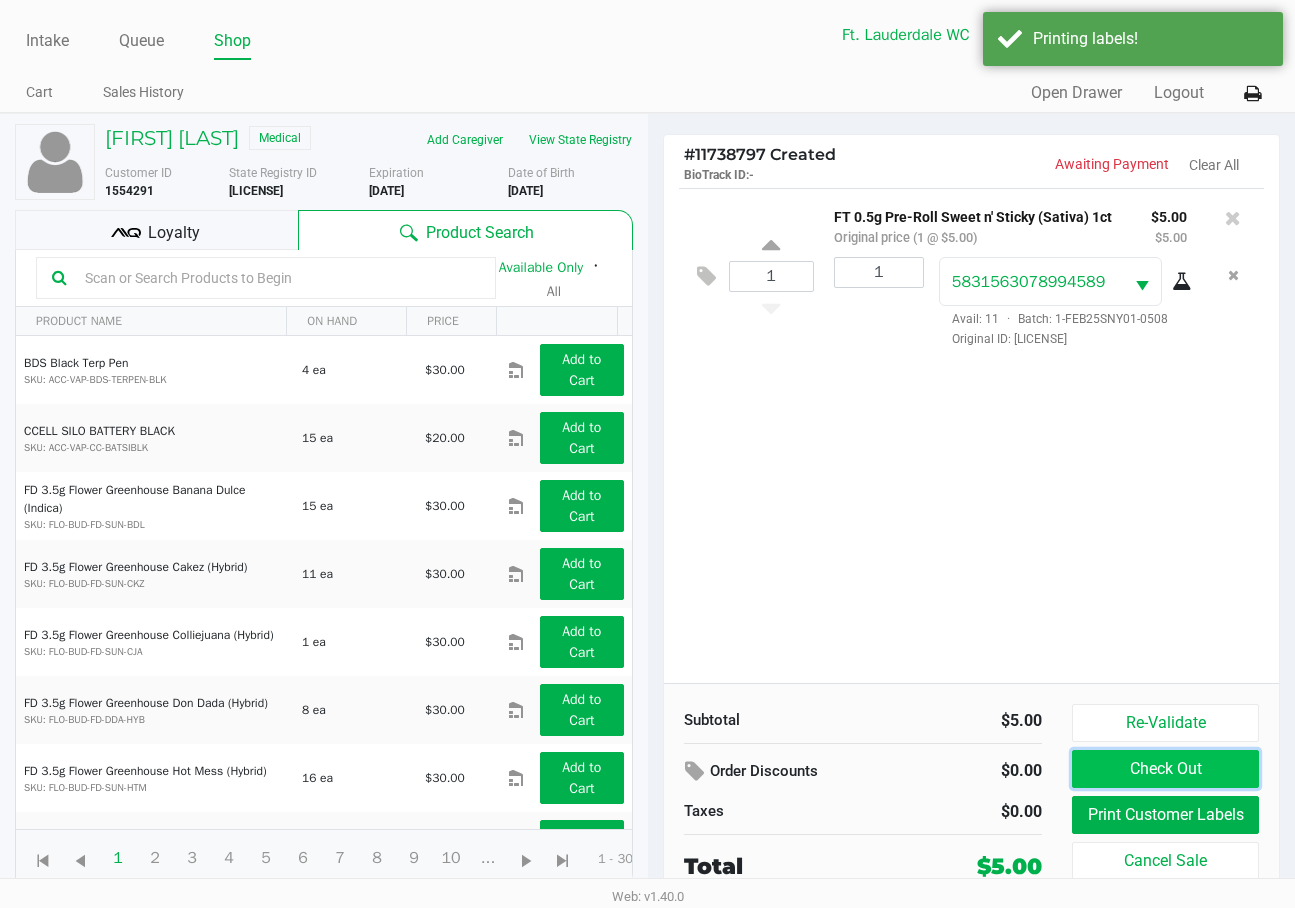 click on "Check Out" 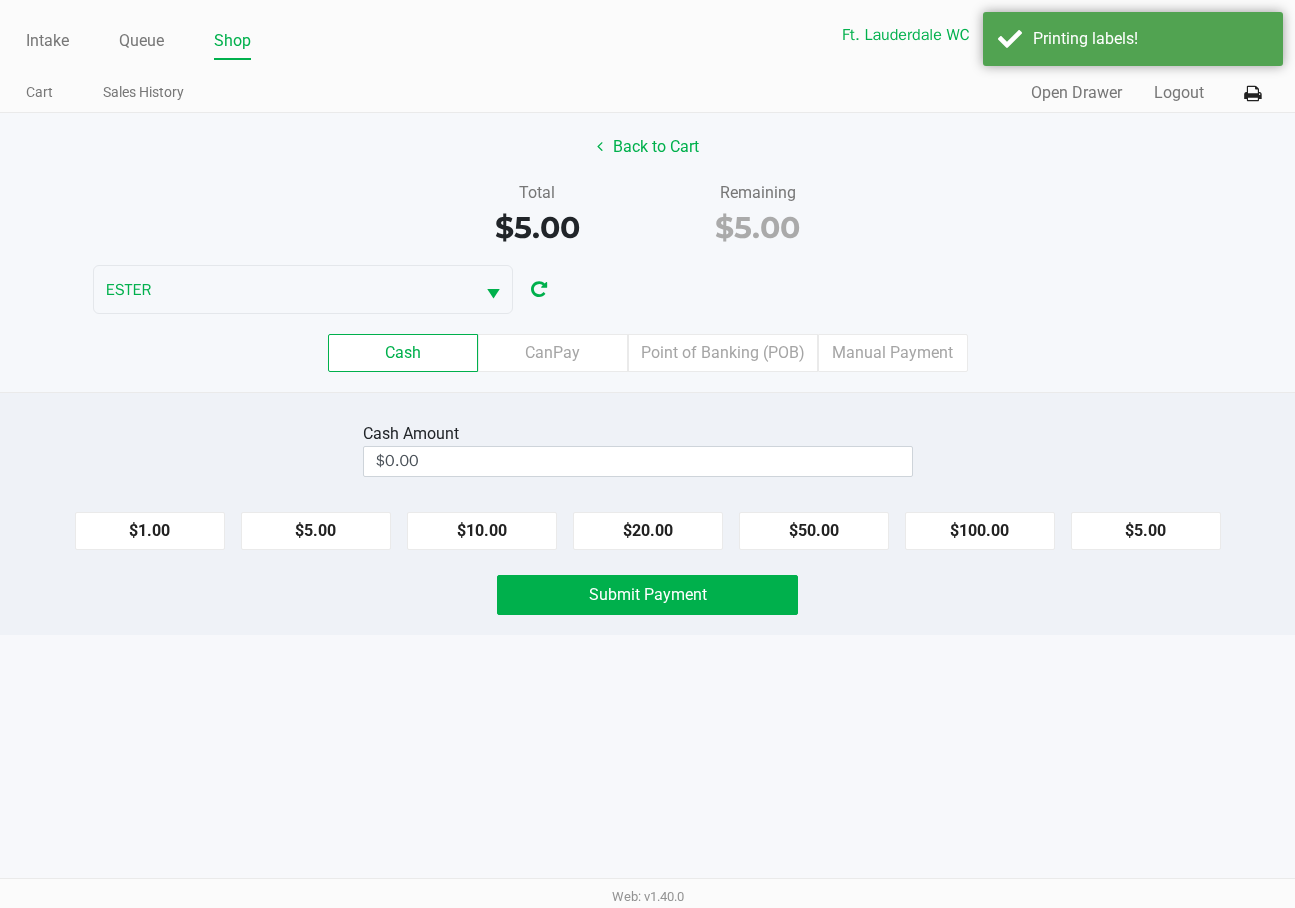 click on "$5.00" 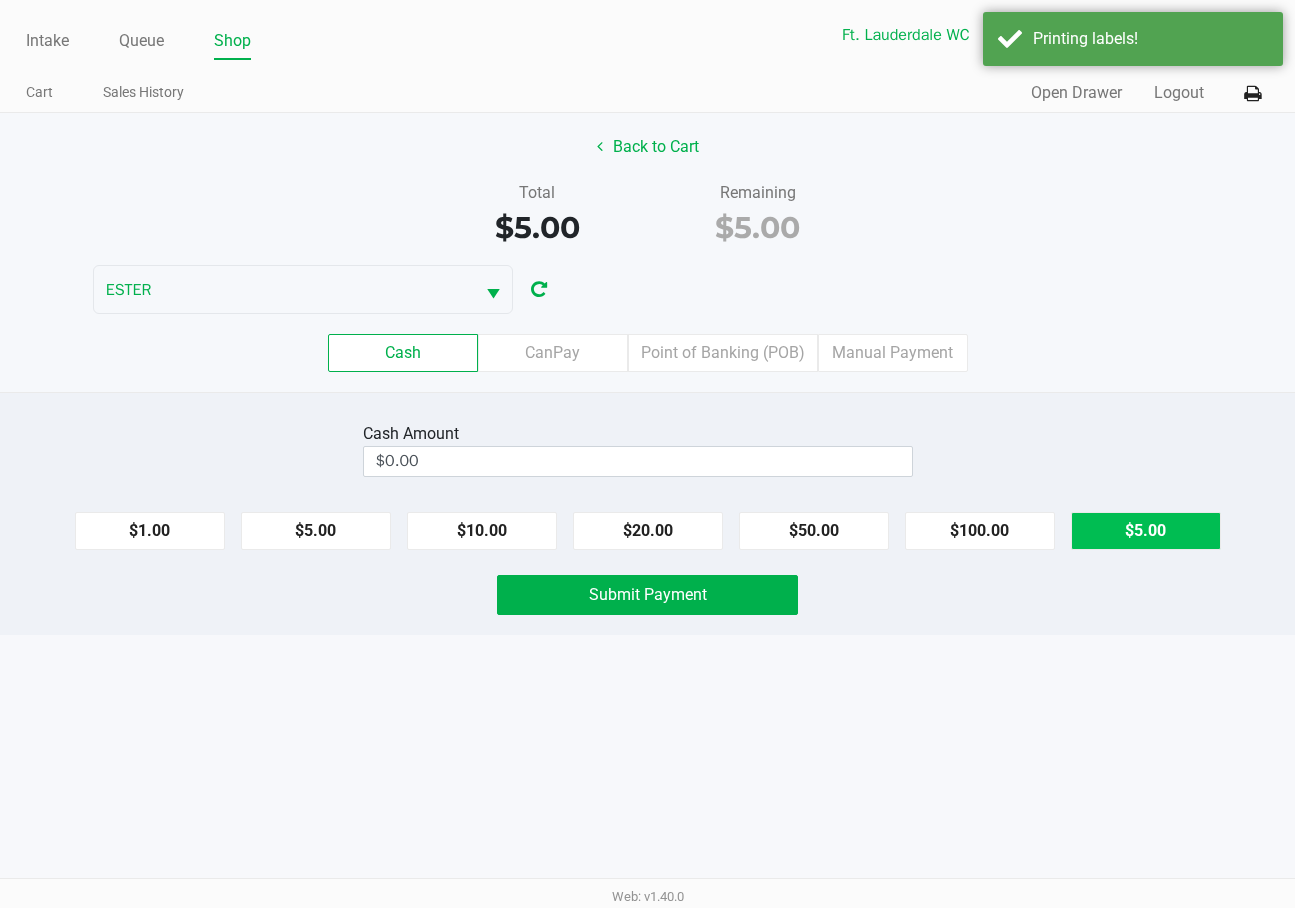 type on "$5.00" 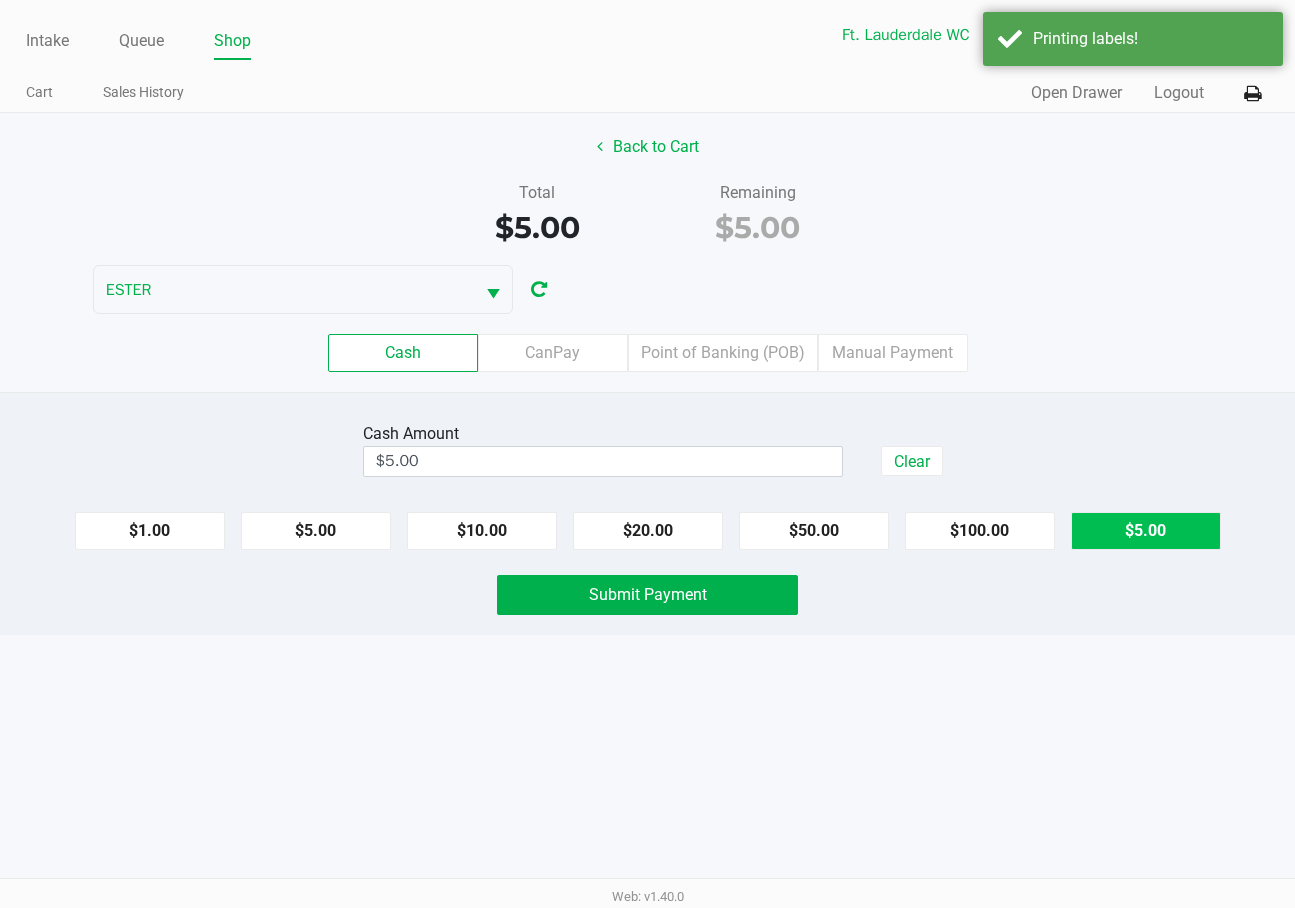 click on "Submit Payment" 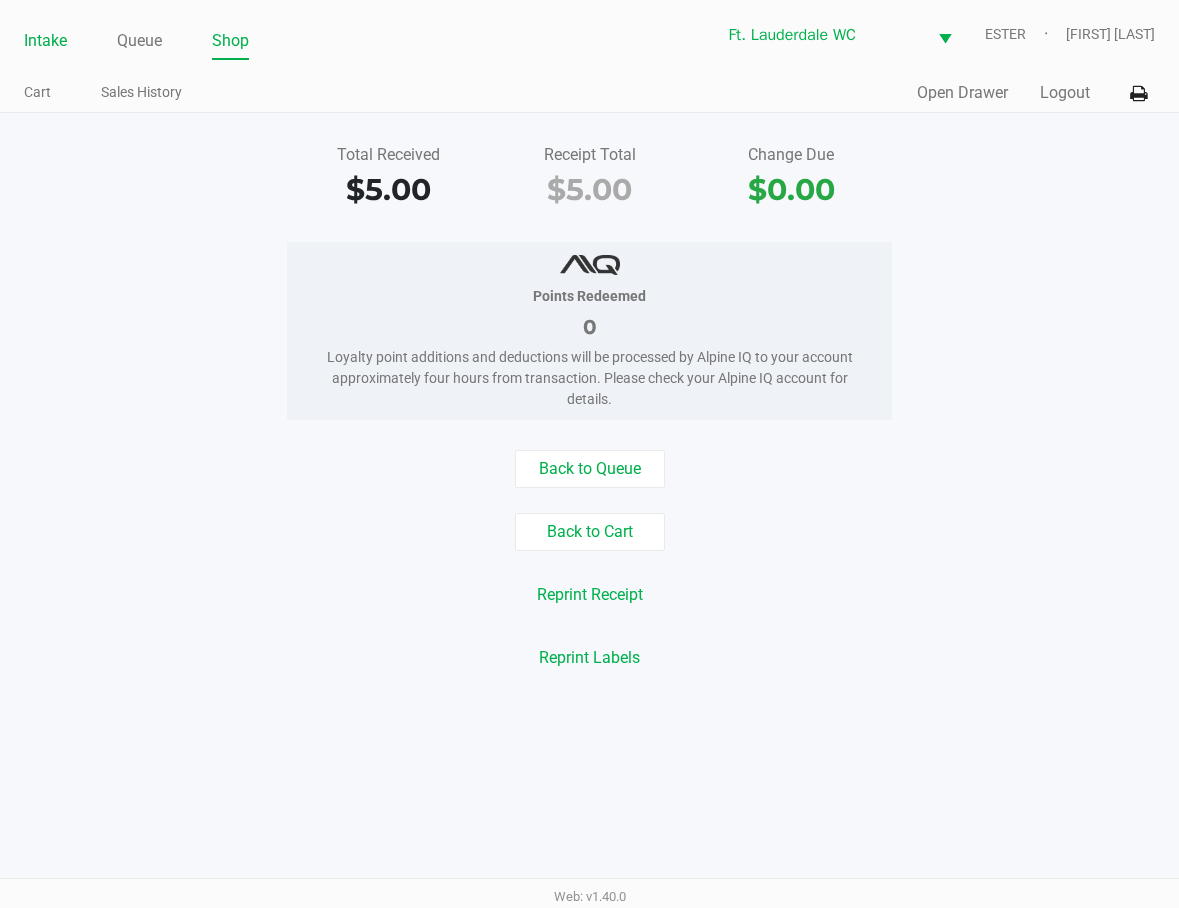 click on "Intake" 